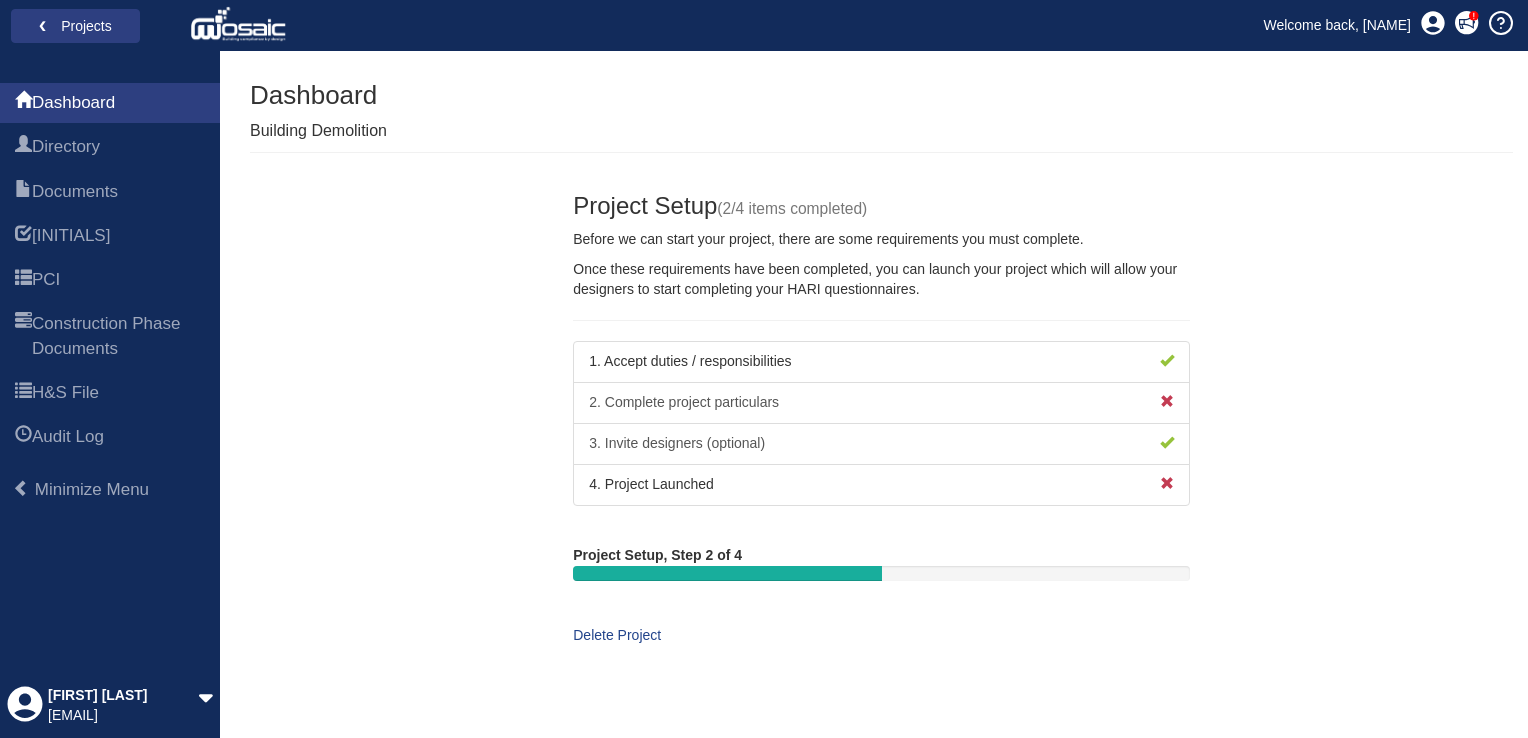 scroll, scrollTop: 0, scrollLeft: 0, axis: both 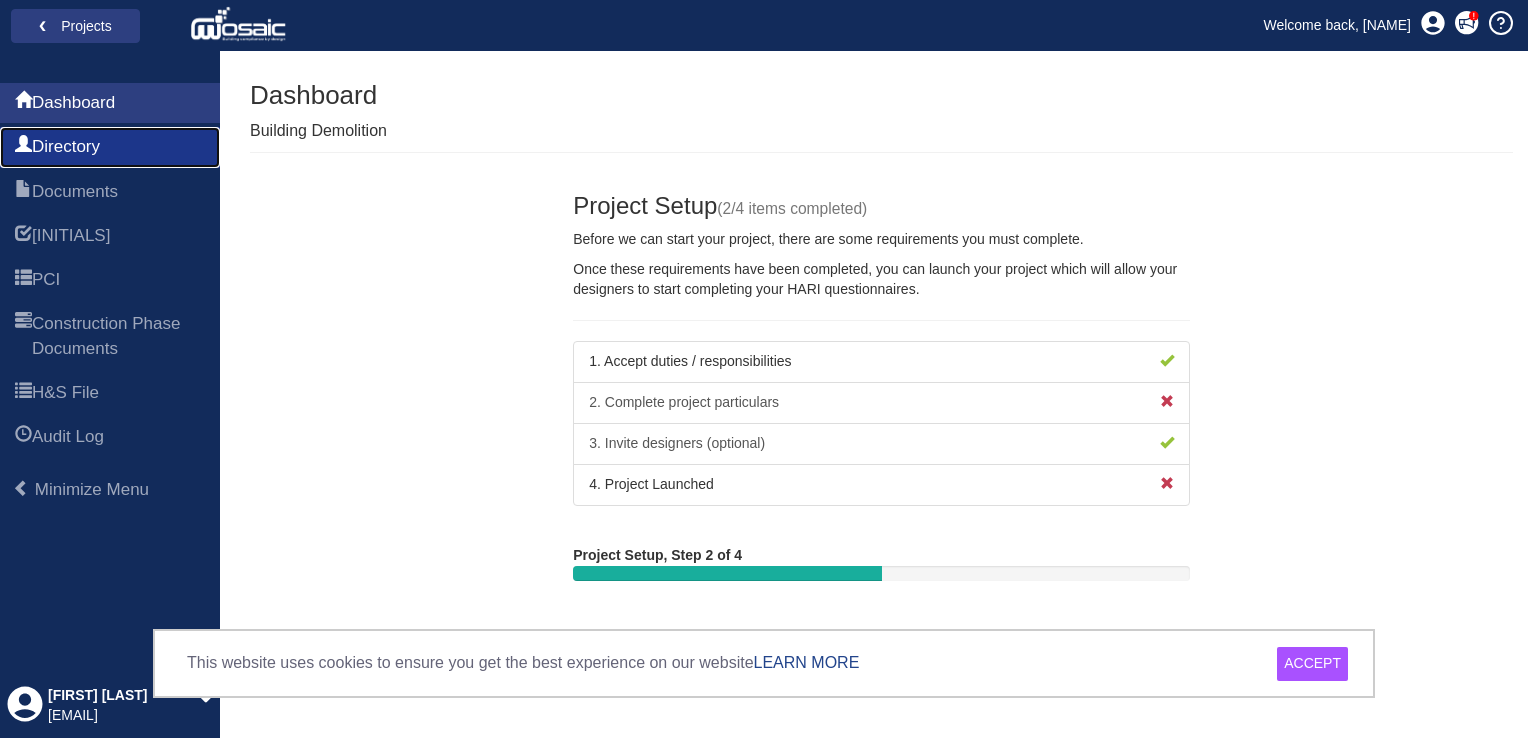 click on "Directory" at bounding box center [110, 147] 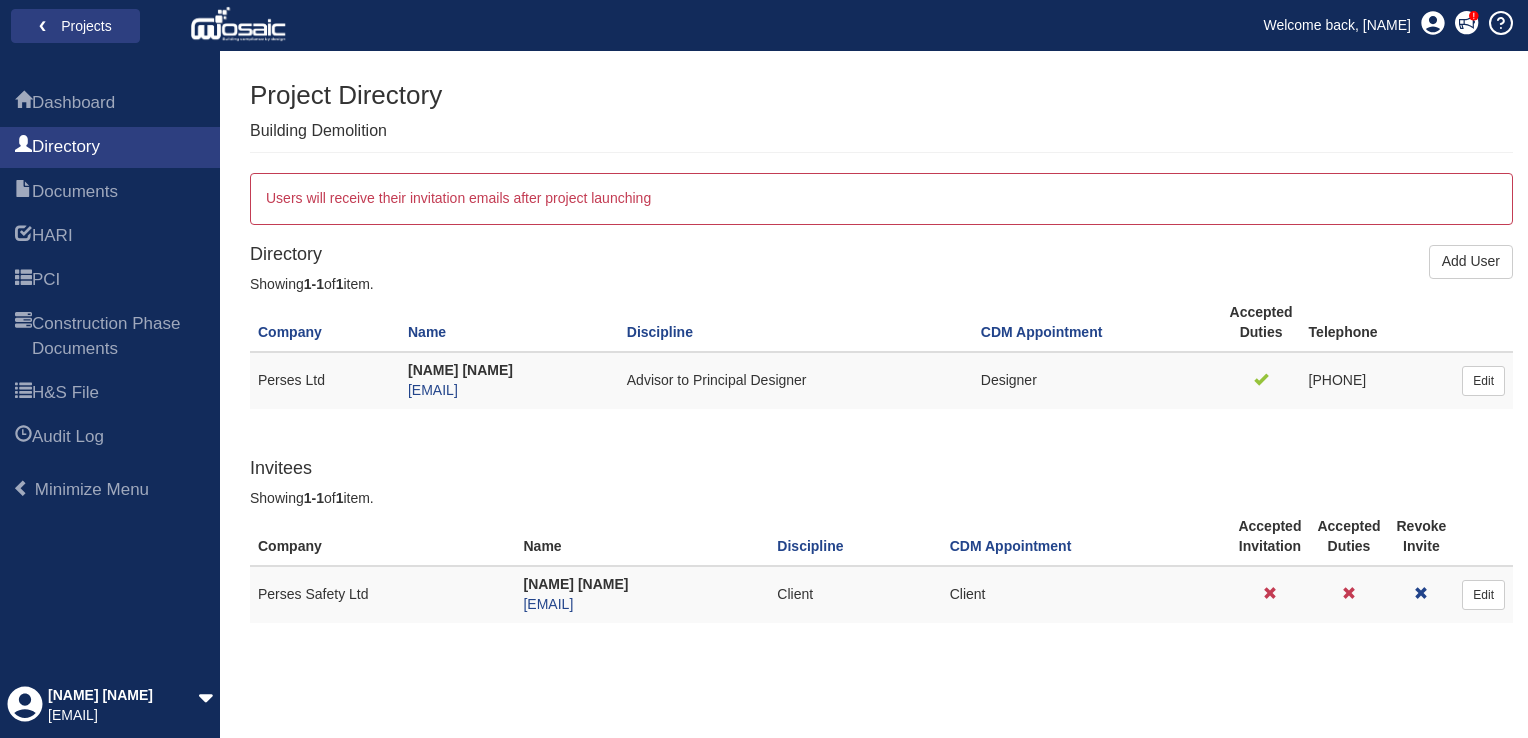 scroll, scrollTop: 0, scrollLeft: 0, axis: both 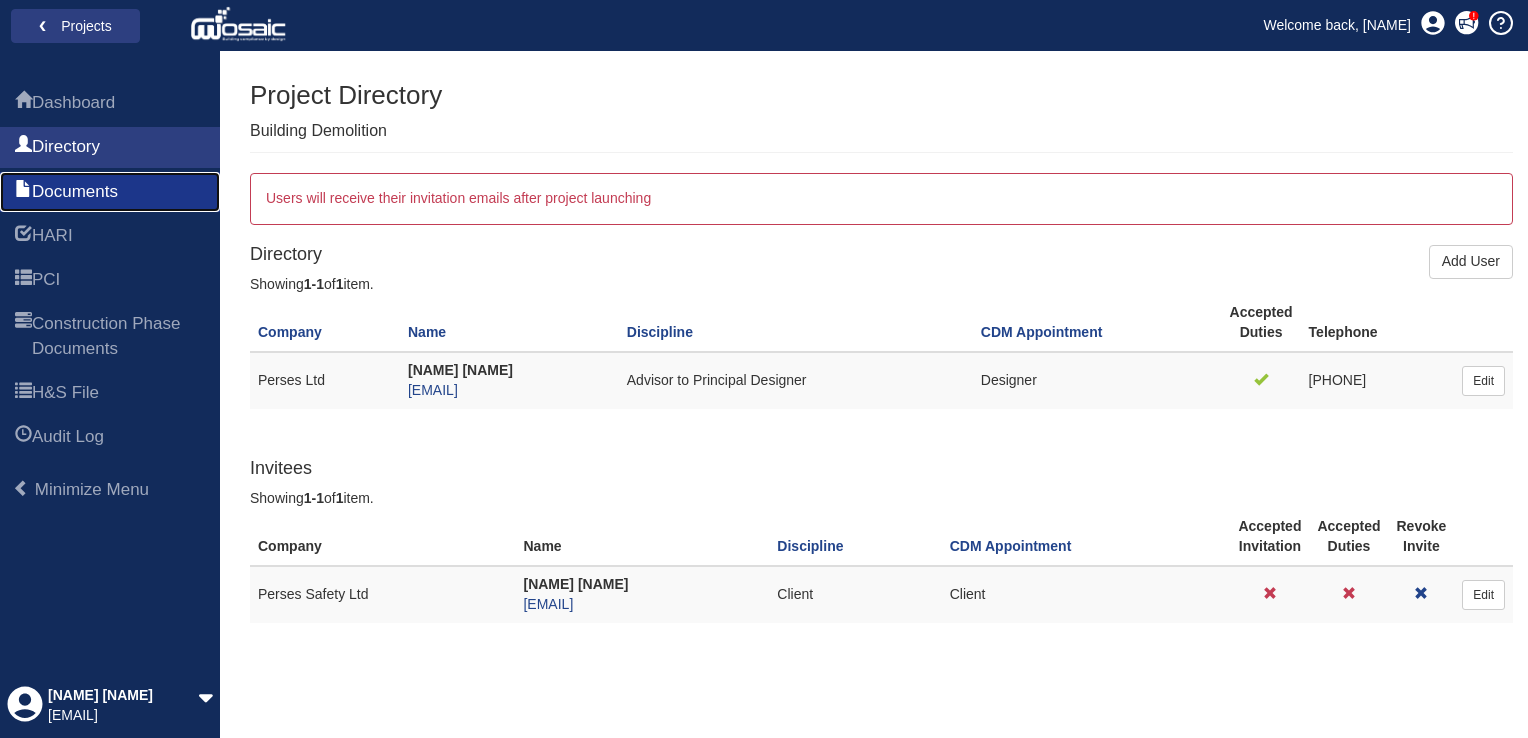 click on "Documents" at bounding box center [75, 192] 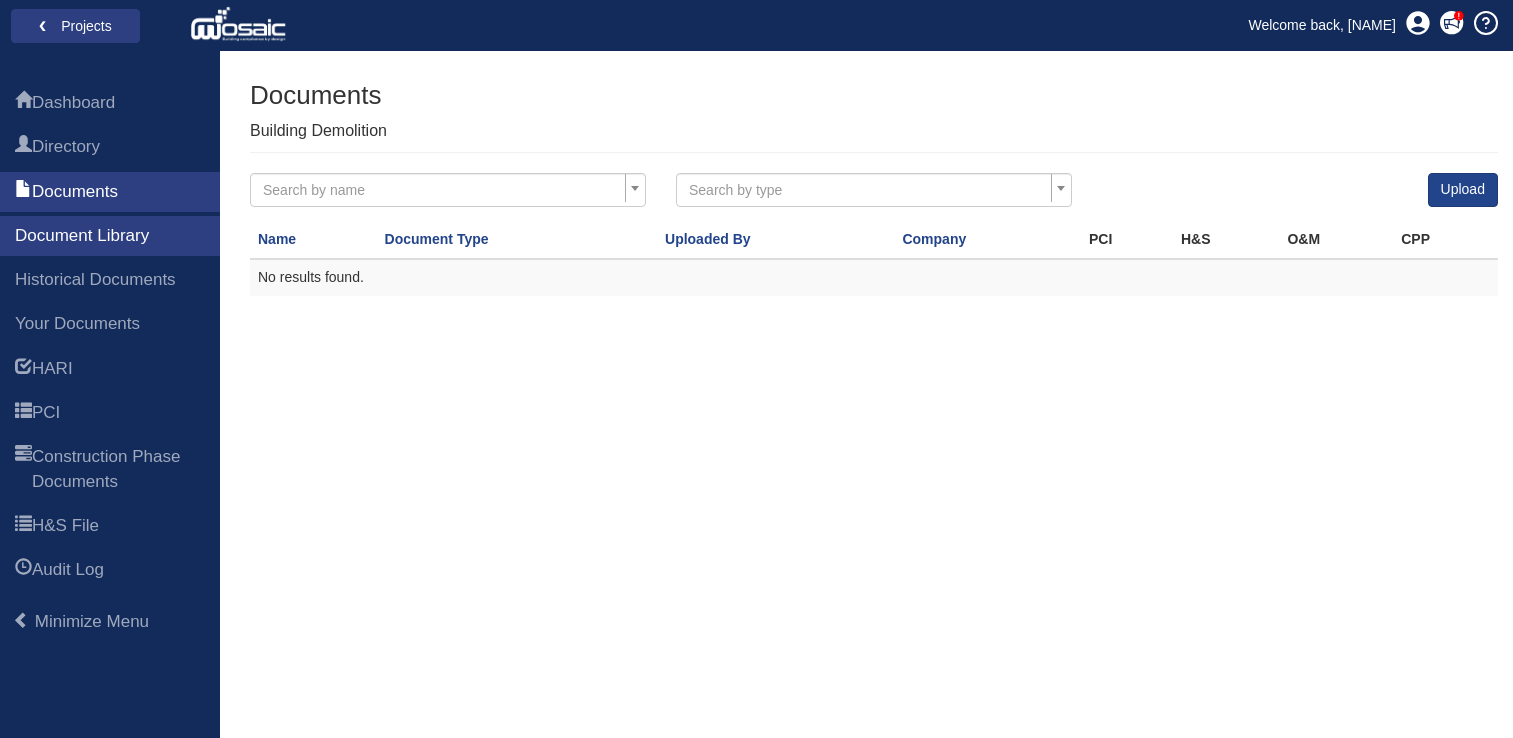 scroll, scrollTop: 0, scrollLeft: 0, axis: both 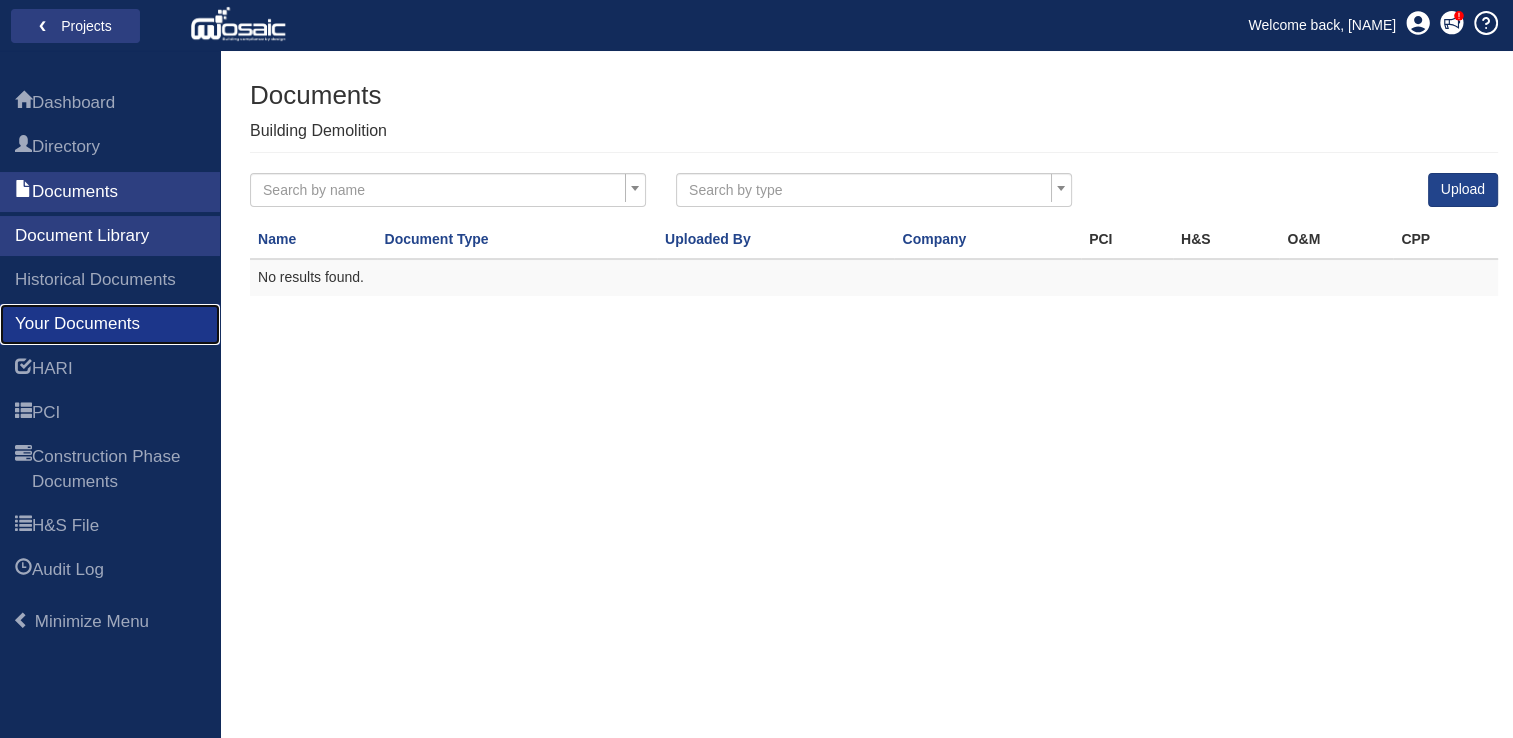 click on "Your Documents" at bounding box center [77, 324] 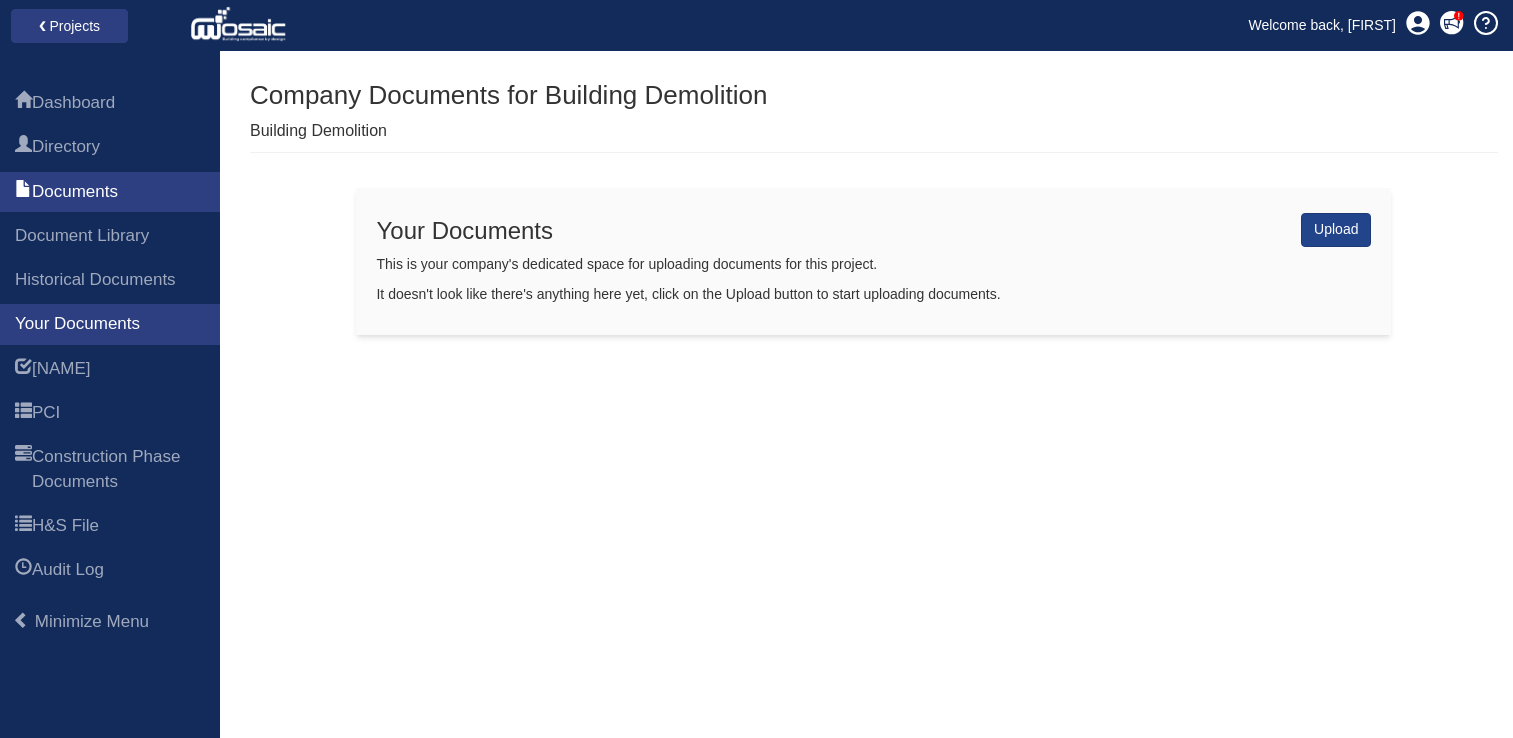 scroll, scrollTop: 0, scrollLeft: 0, axis: both 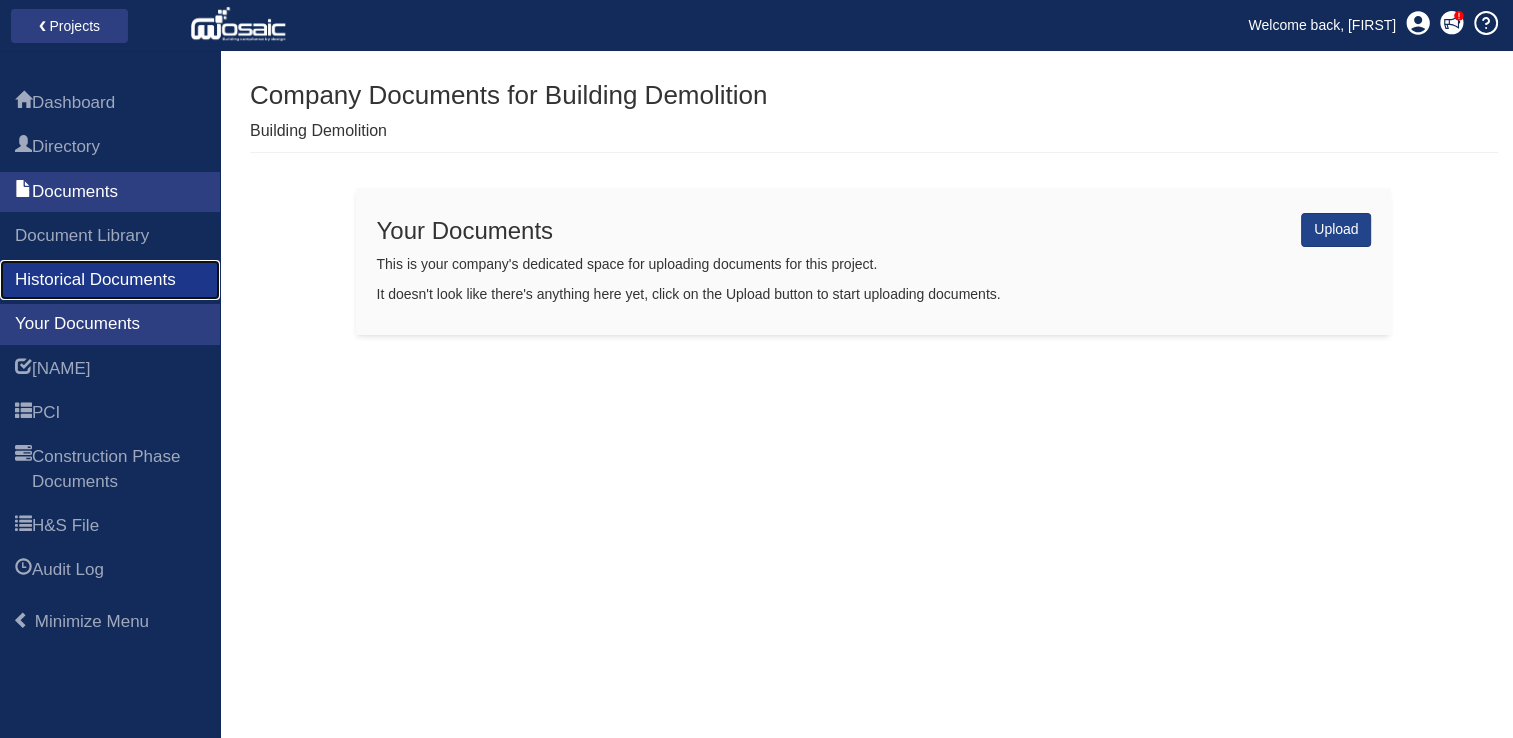 click on "Historical Documents" at bounding box center [95, 280] 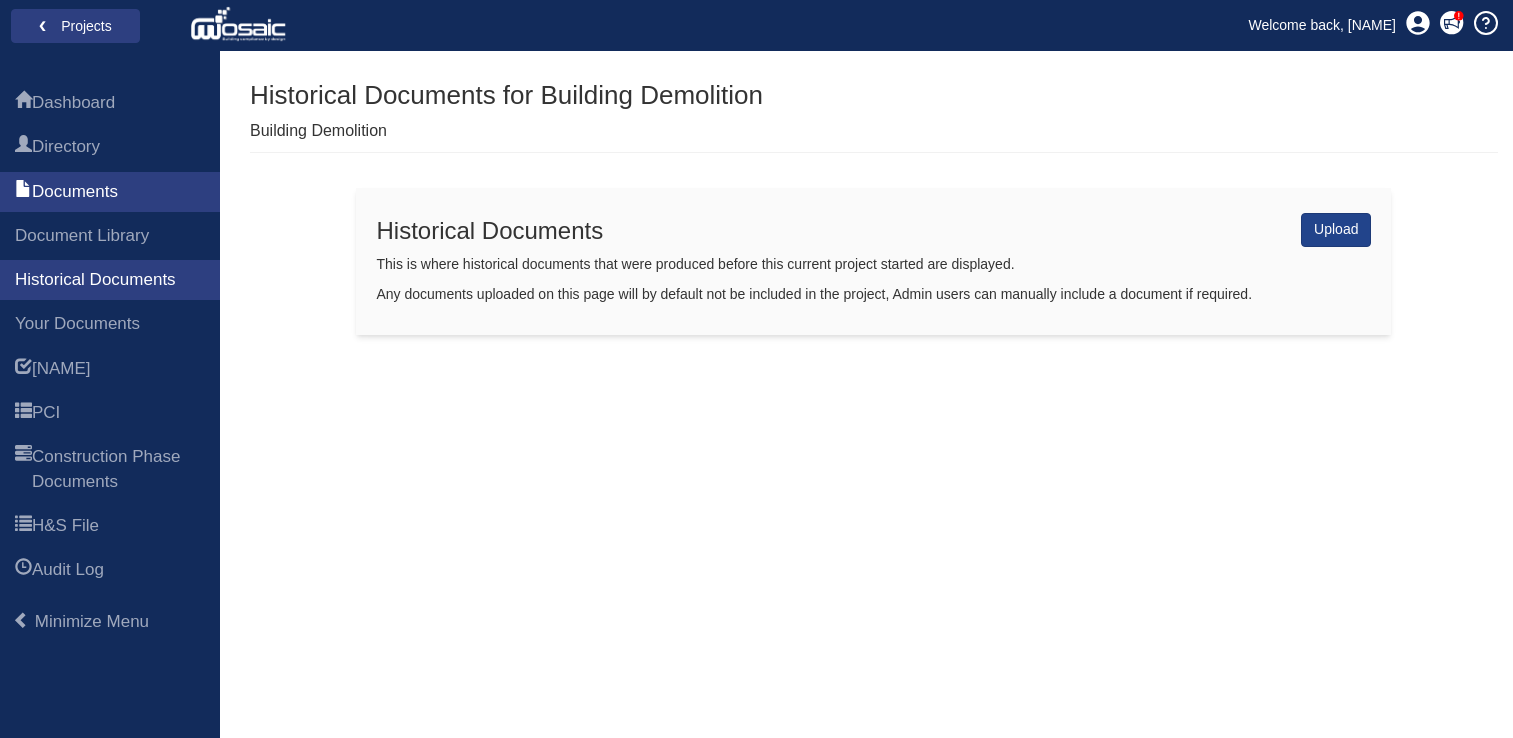 scroll, scrollTop: 0, scrollLeft: 0, axis: both 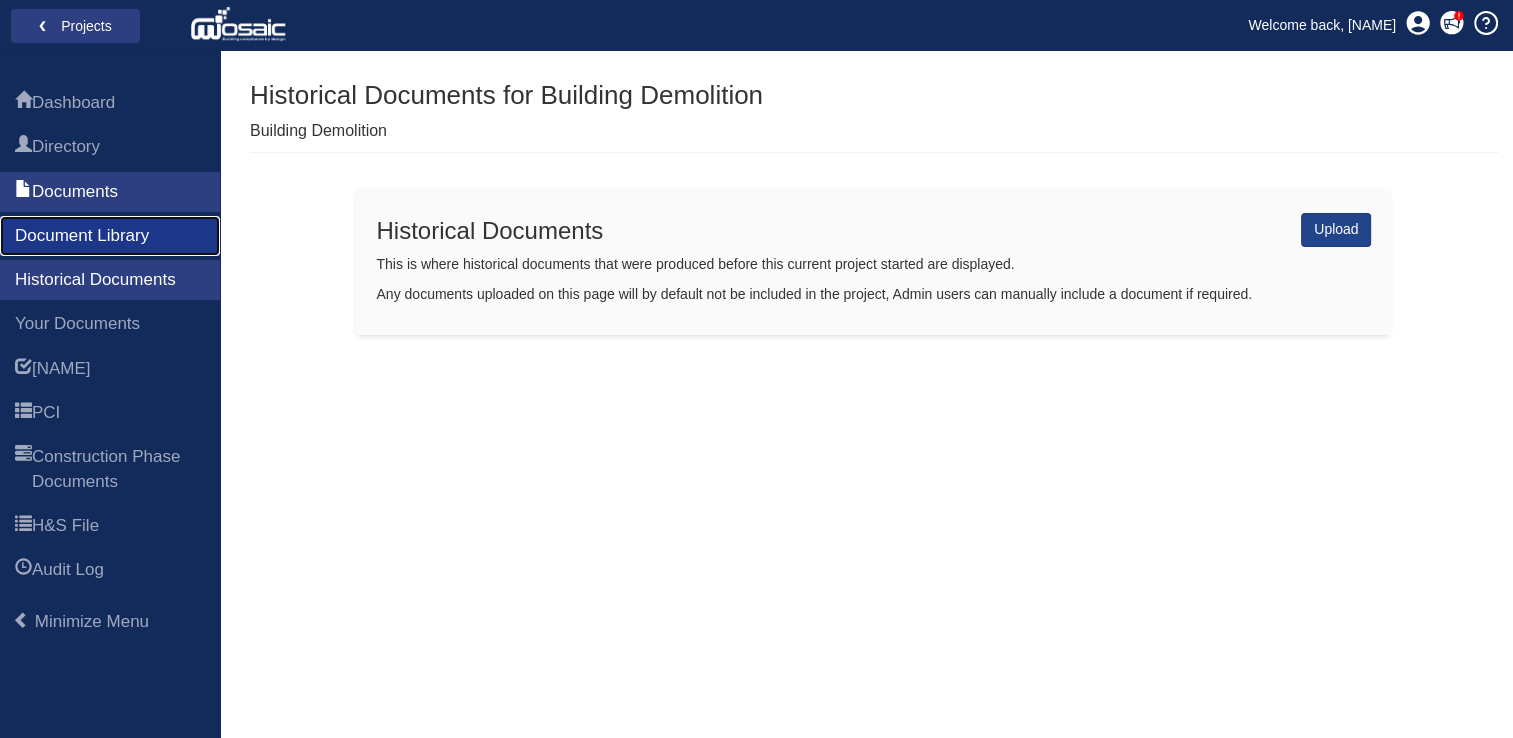 click on "Document Library" at bounding box center [82, 236] 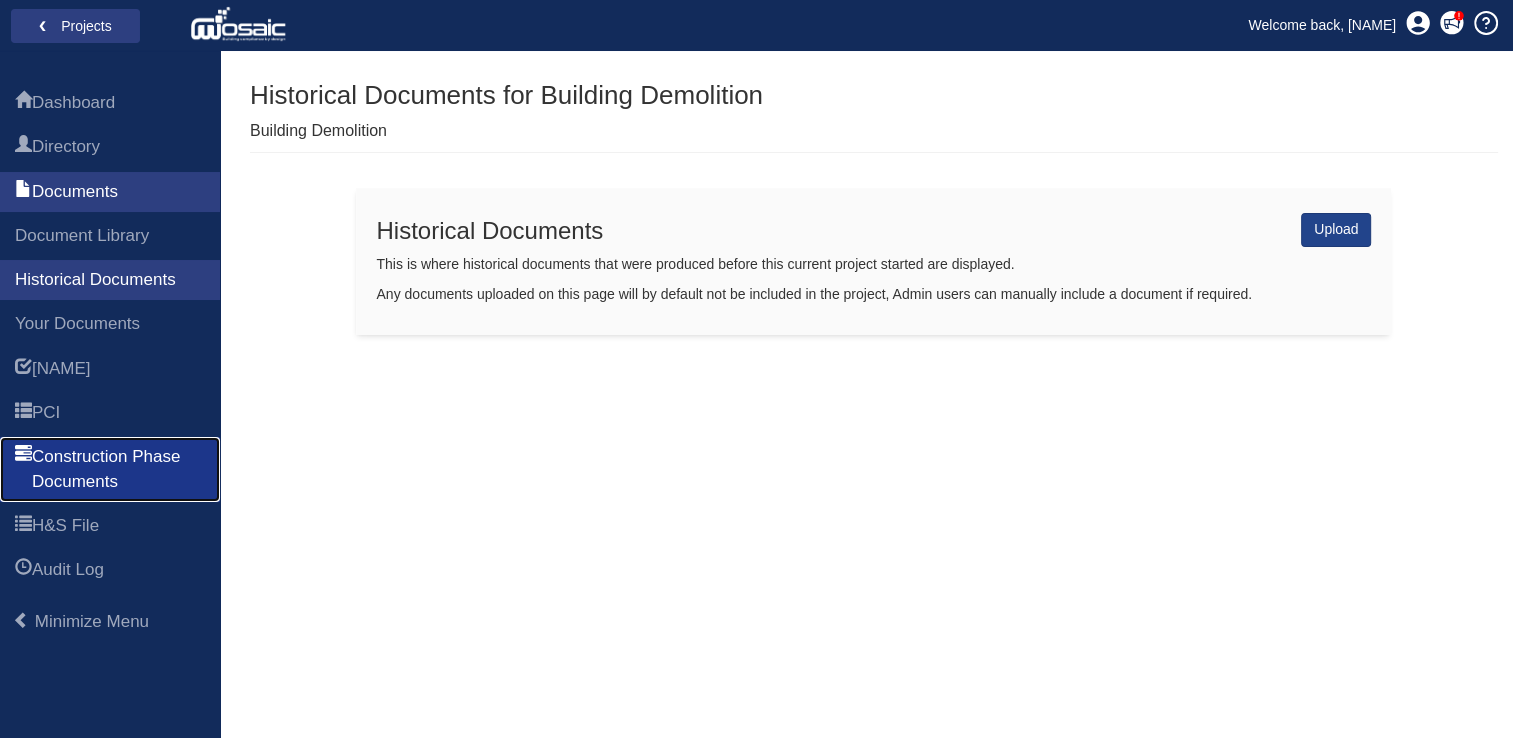 click on "Construction Phase Documents" at bounding box center [118, 469] 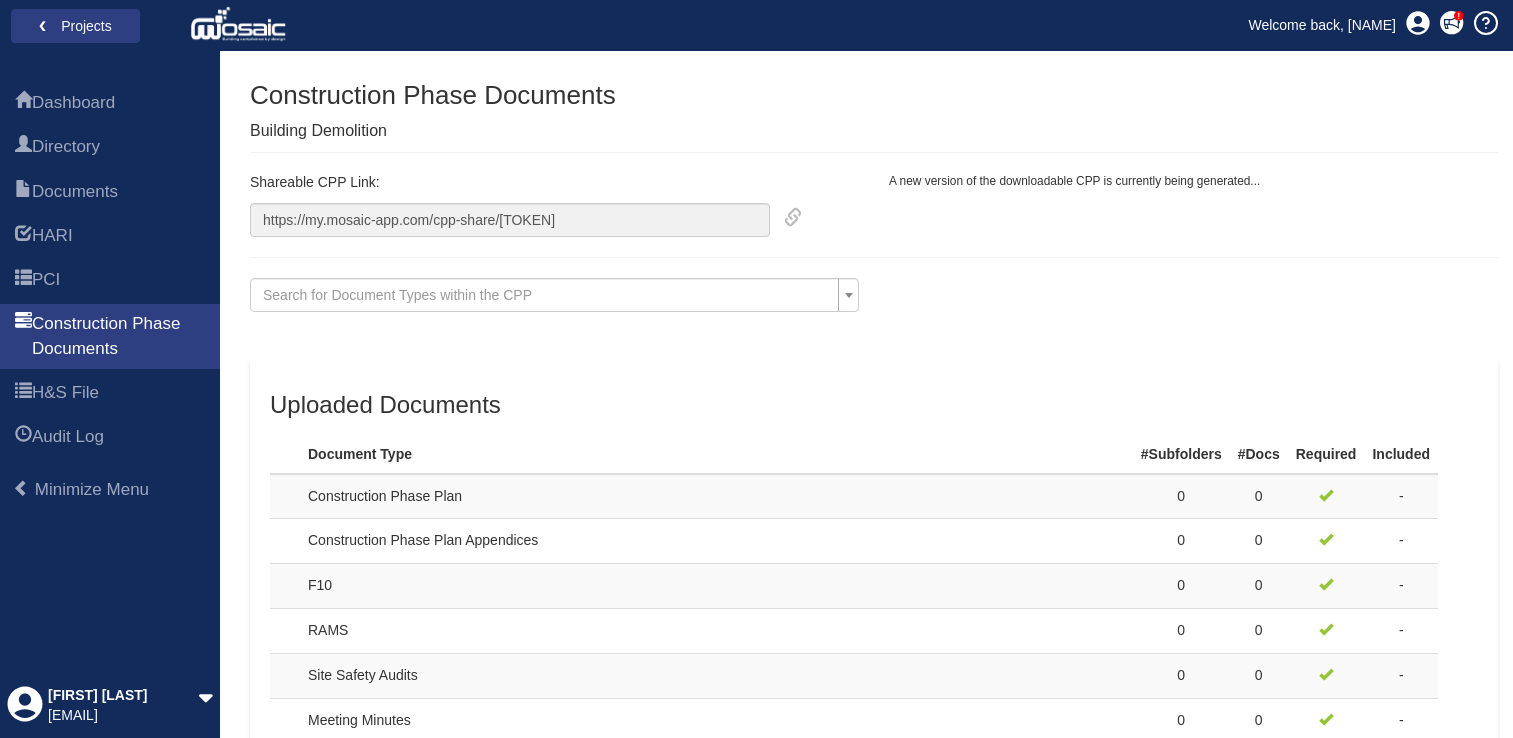 scroll, scrollTop: 0, scrollLeft: 0, axis: both 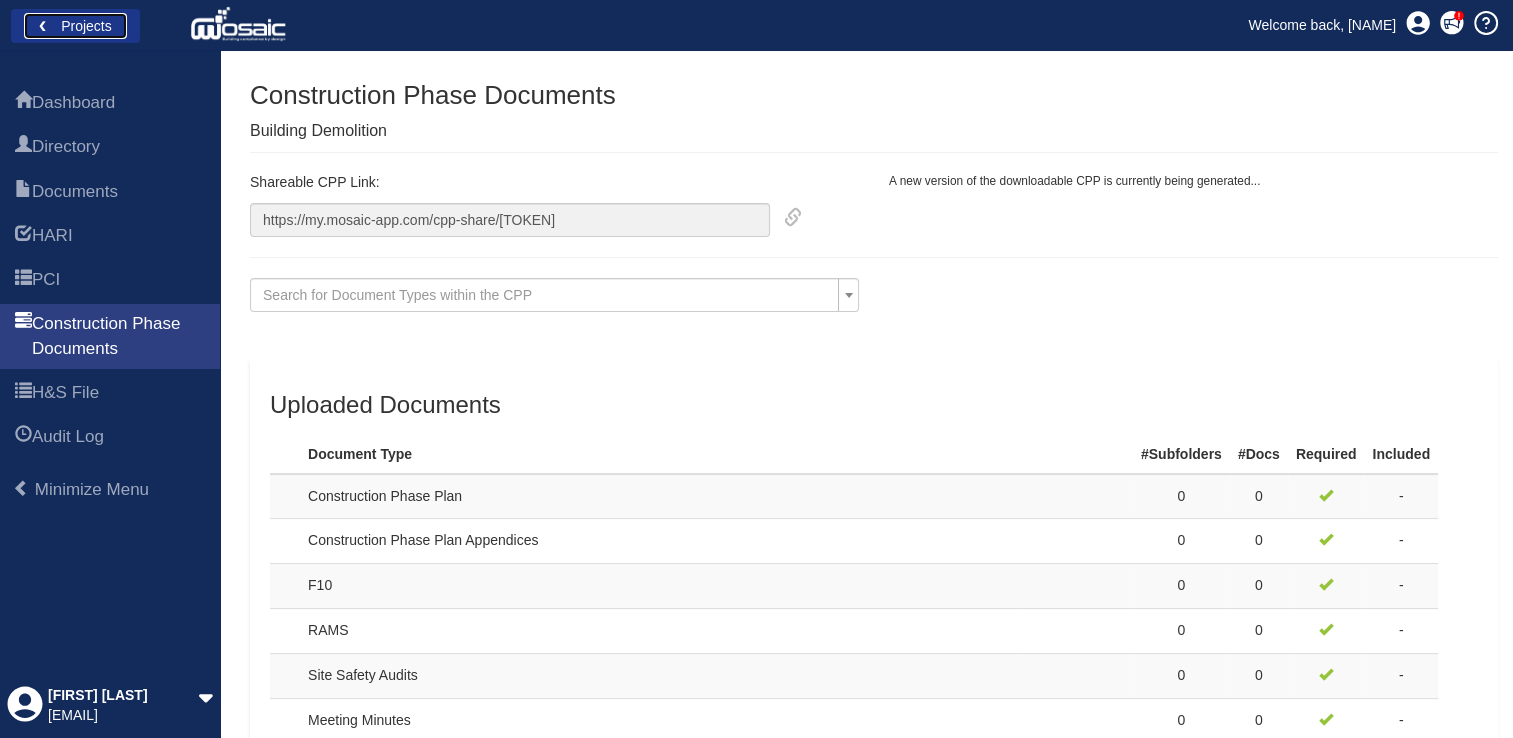 click on "❮   Projects" at bounding box center [75, 26] 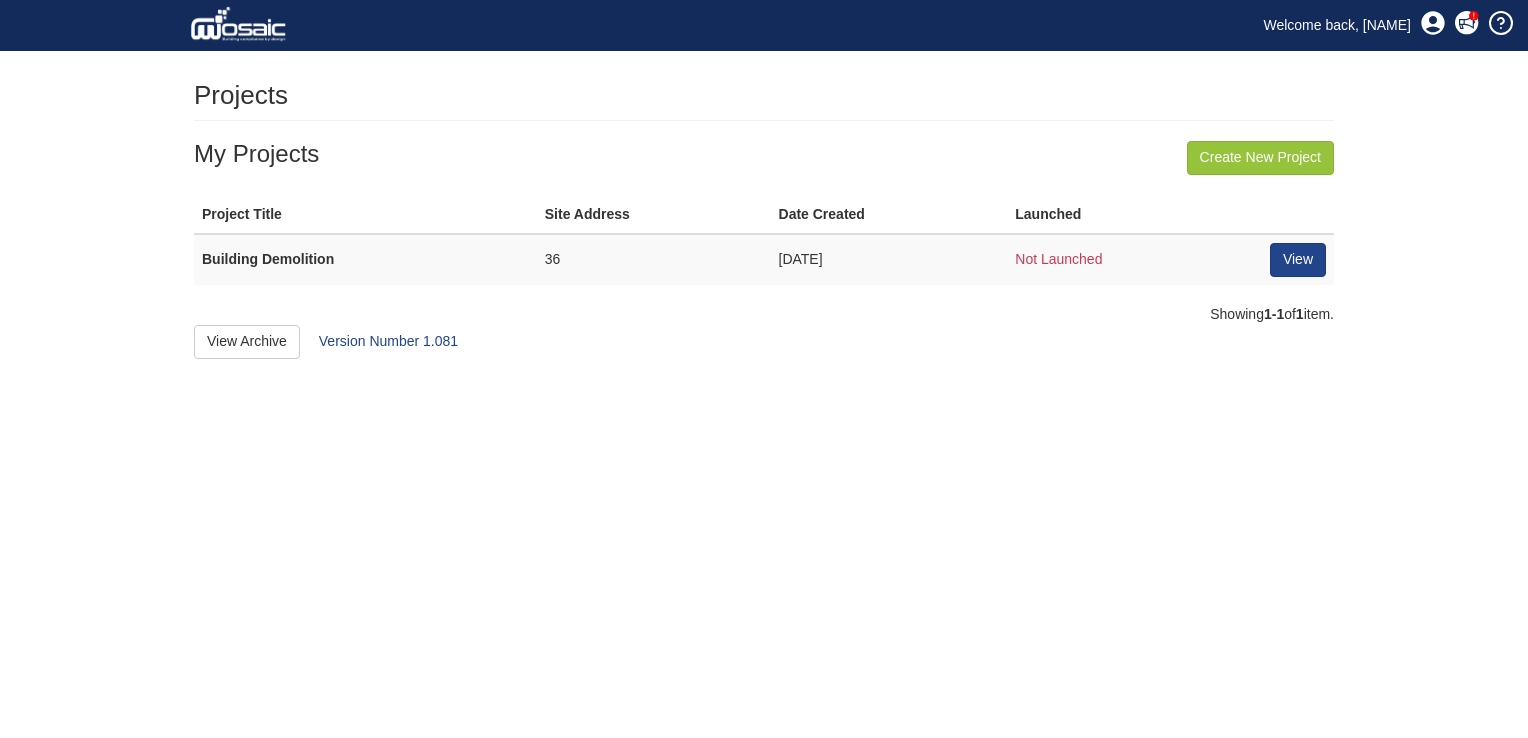 scroll, scrollTop: 0, scrollLeft: 0, axis: both 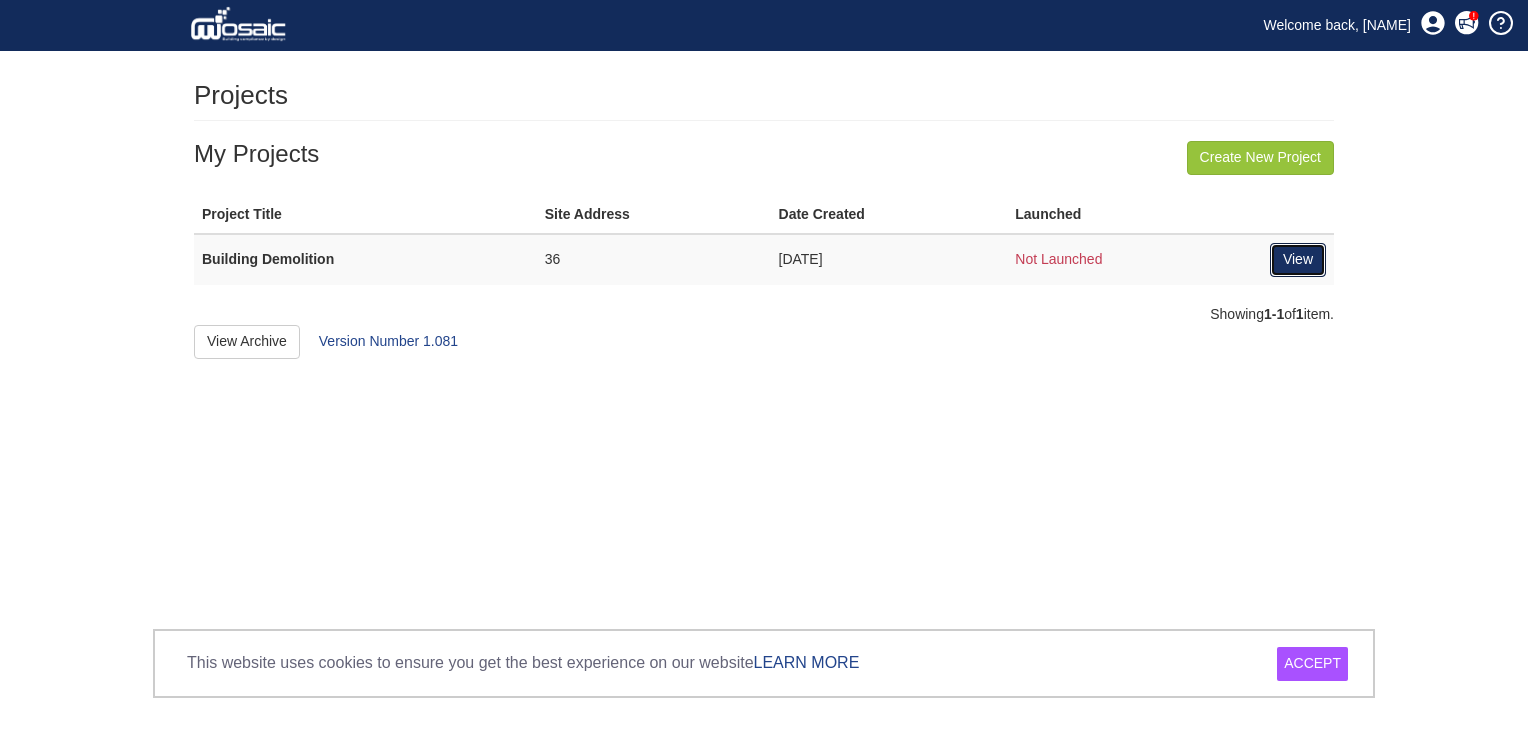click on "View" at bounding box center [1298, 260] 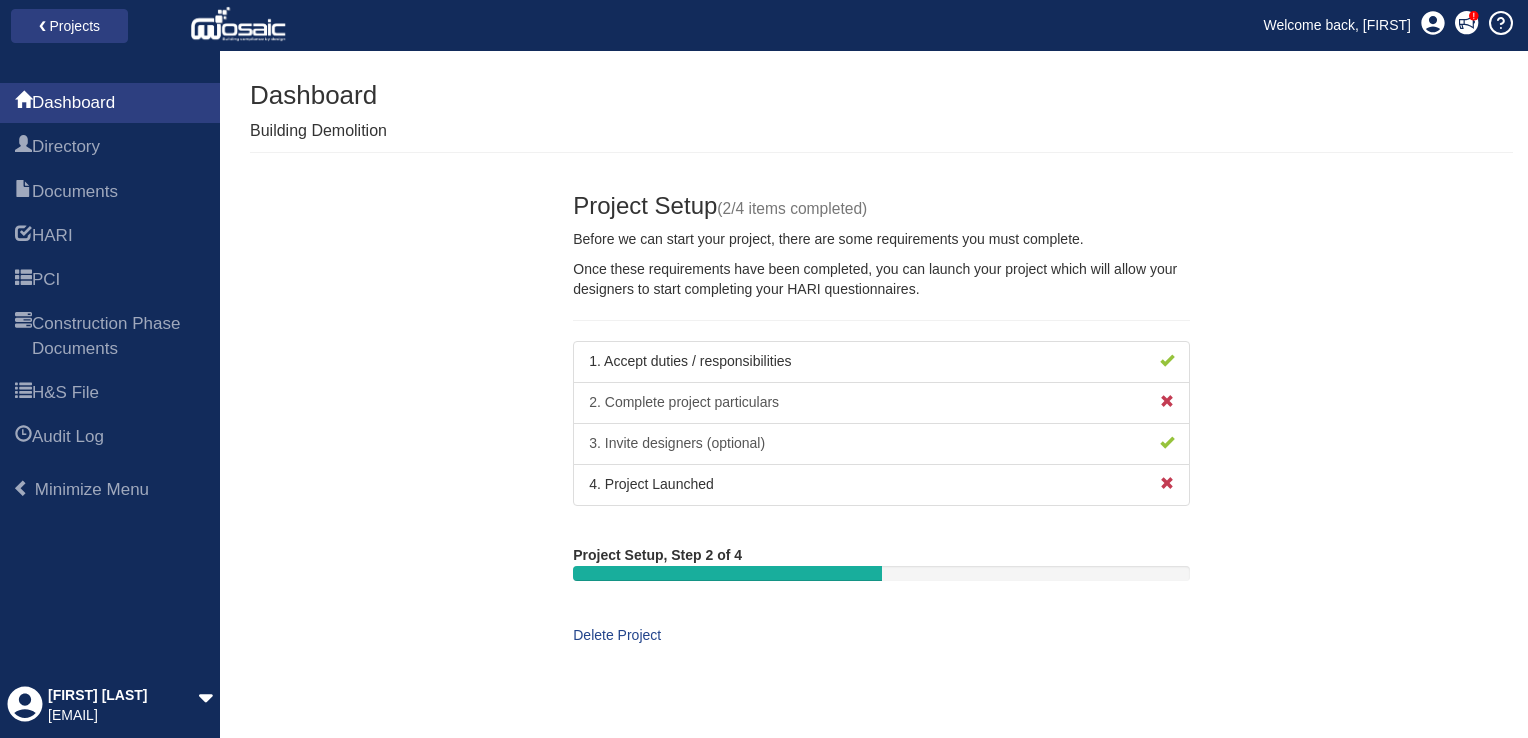 scroll, scrollTop: 0, scrollLeft: 0, axis: both 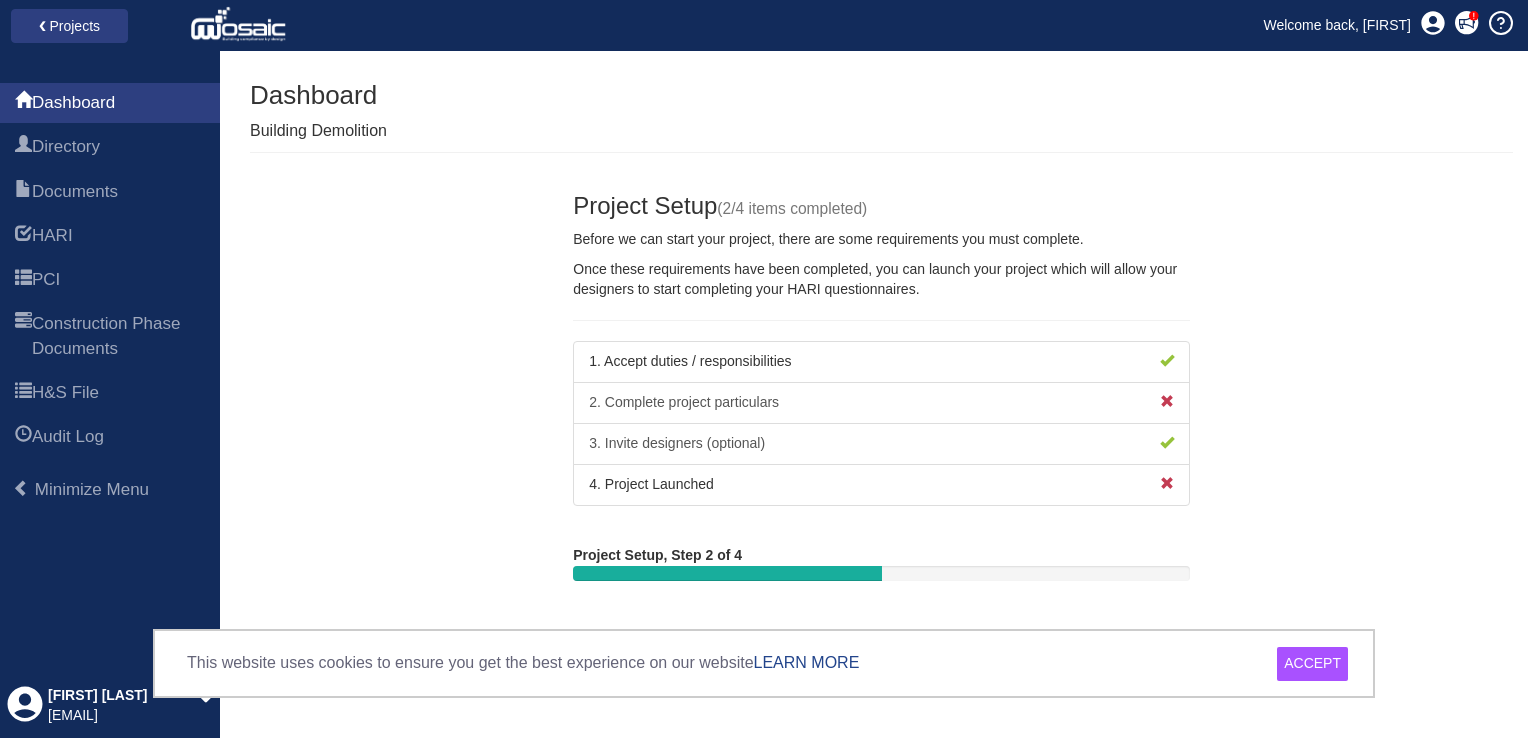 click on "ACCEPT" at bounding box center [1312, 664] 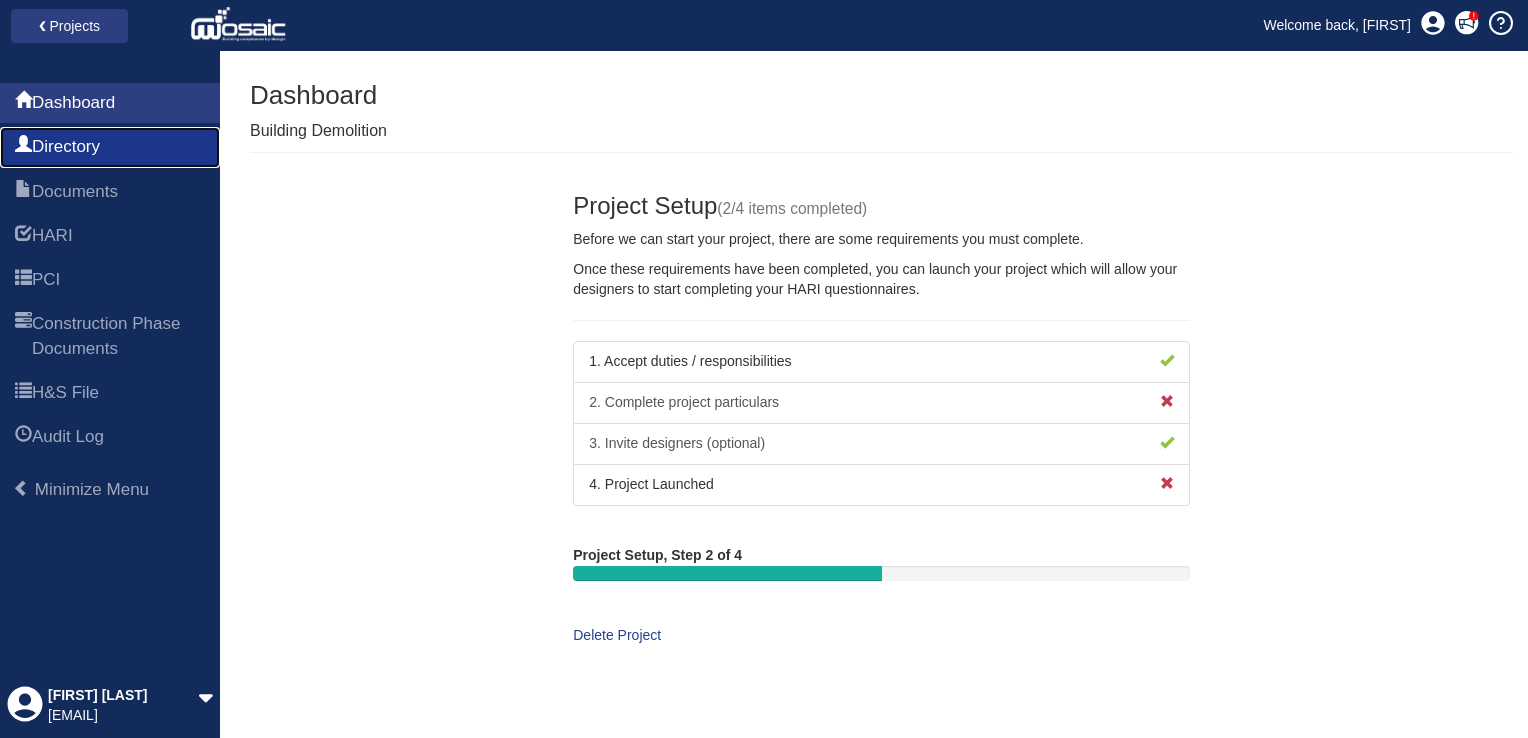 click on "Directory" at bounding box center (66, 147) 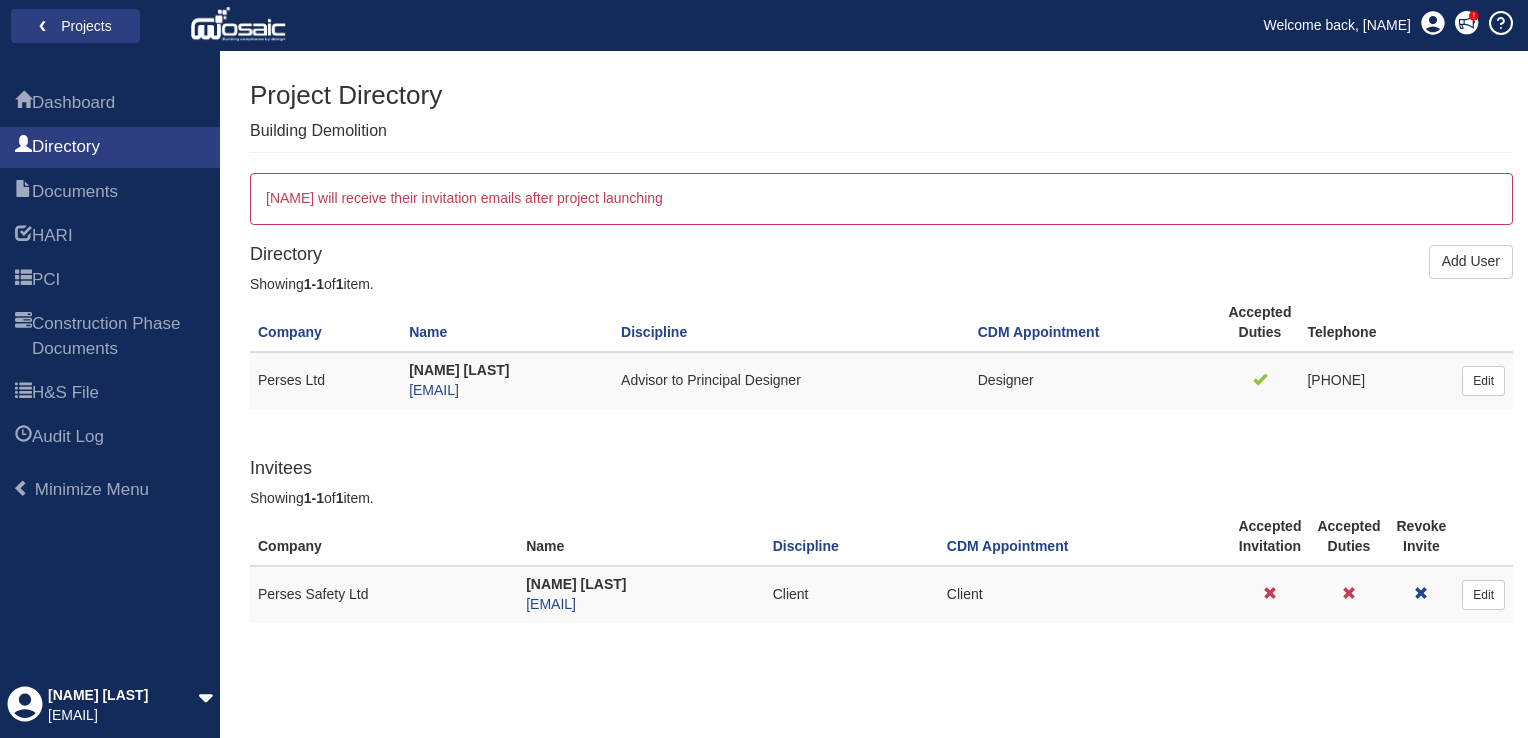 scroll, scrollTop: 0, scrollLeft: 0, axis: both 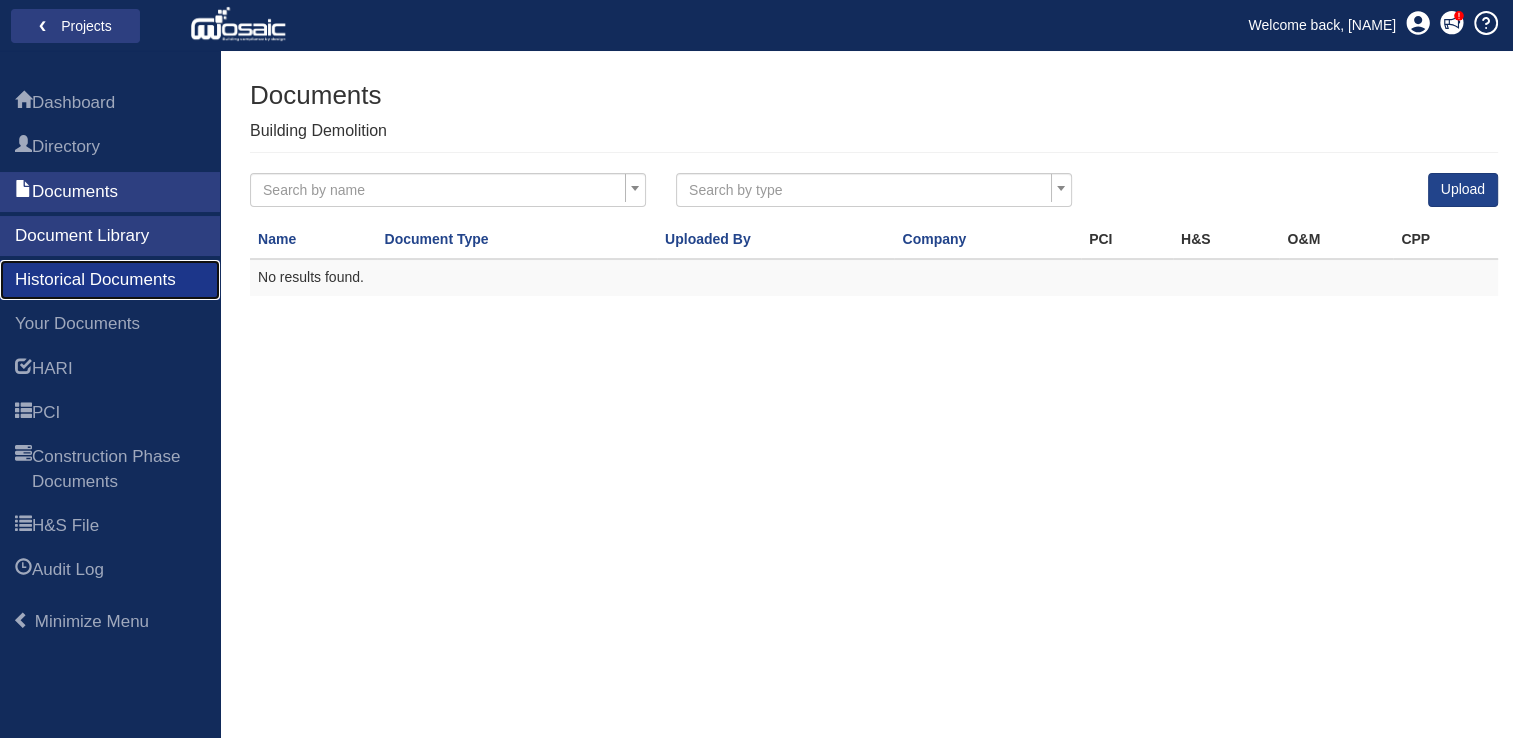 click on "Historical Documents" at bounding box center (95, 280) 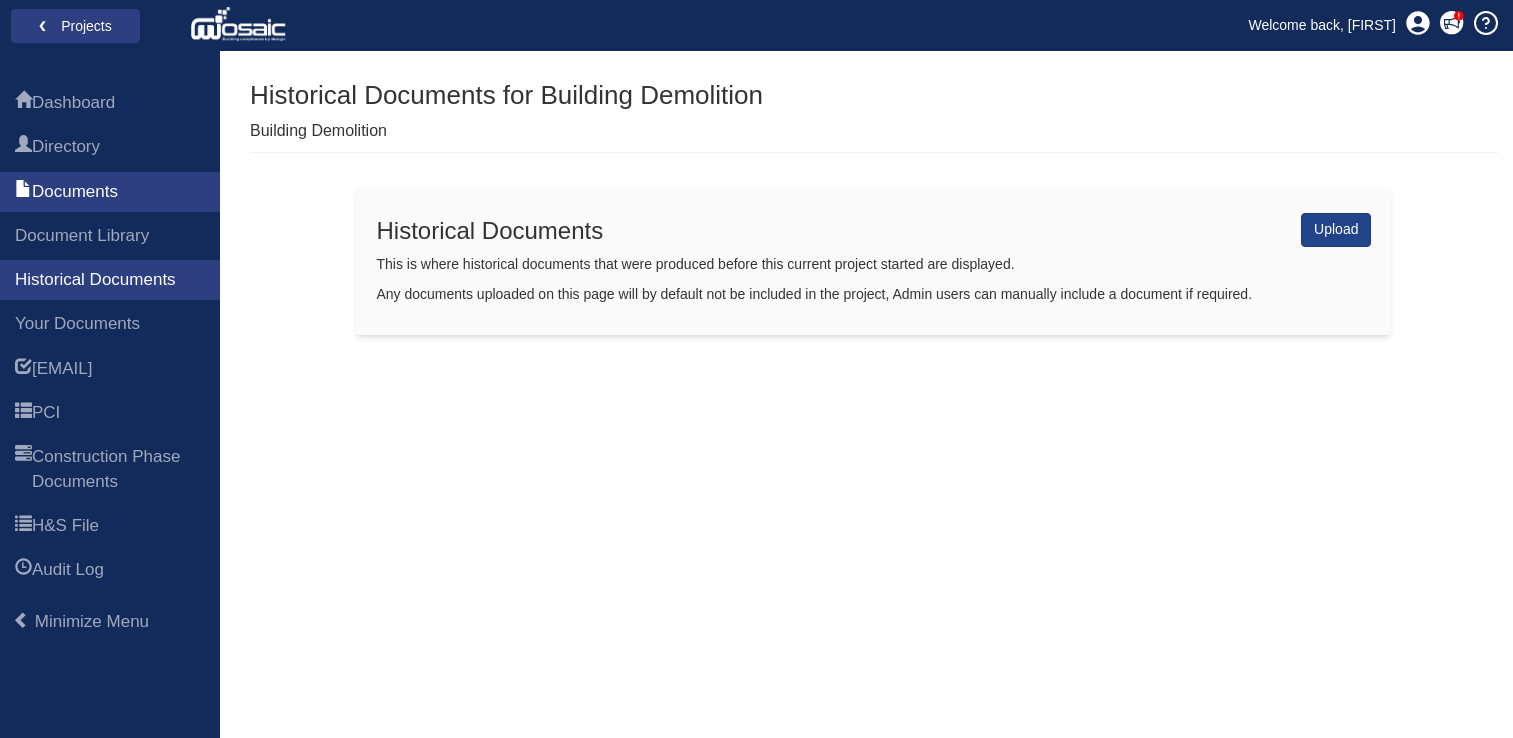 scroll, scrollTop: 0, scrollLeft: 0, axis: both 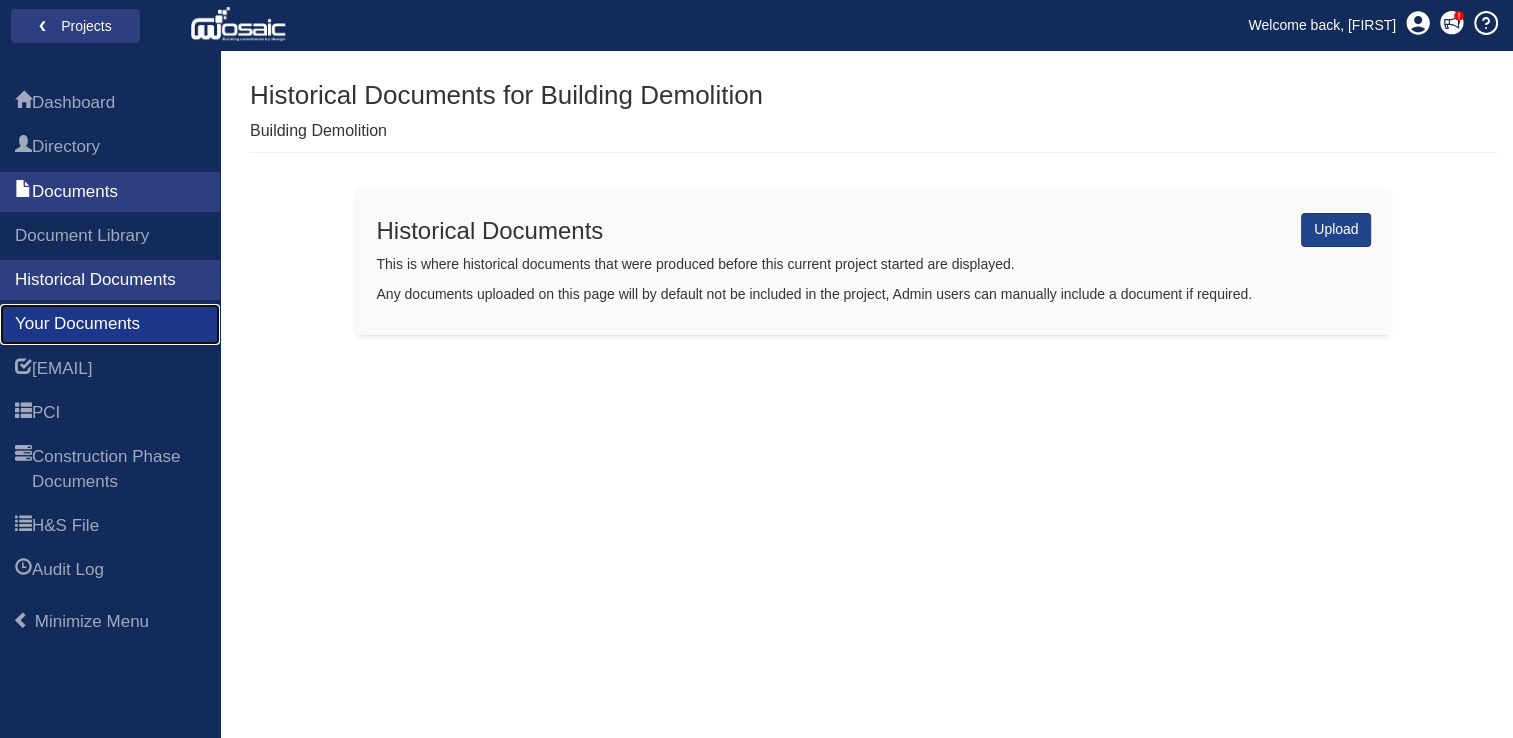 click on "Your Documents" at bounding box center [77, 324] 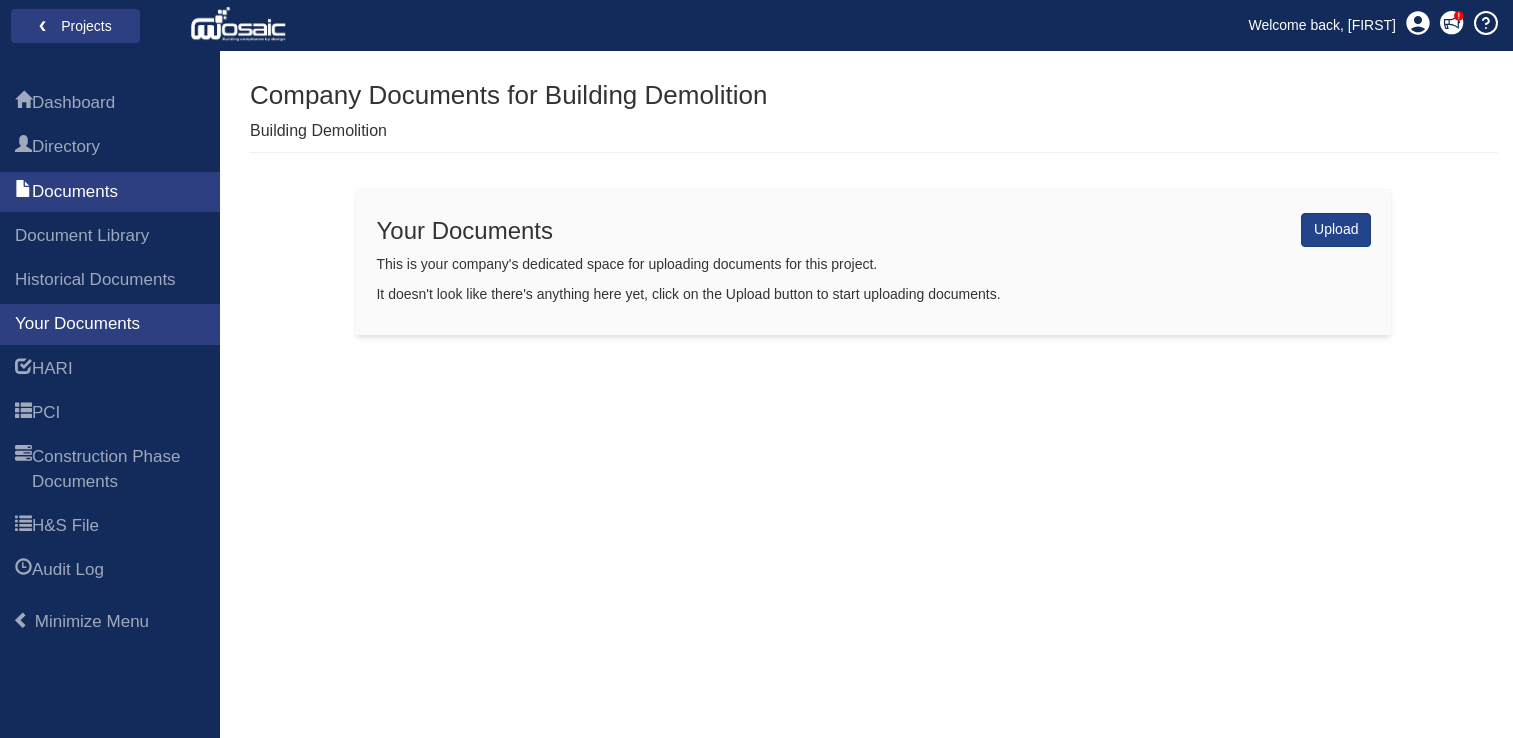 scroll, scrollTop: 0, scrollLeft: 0, axis: both 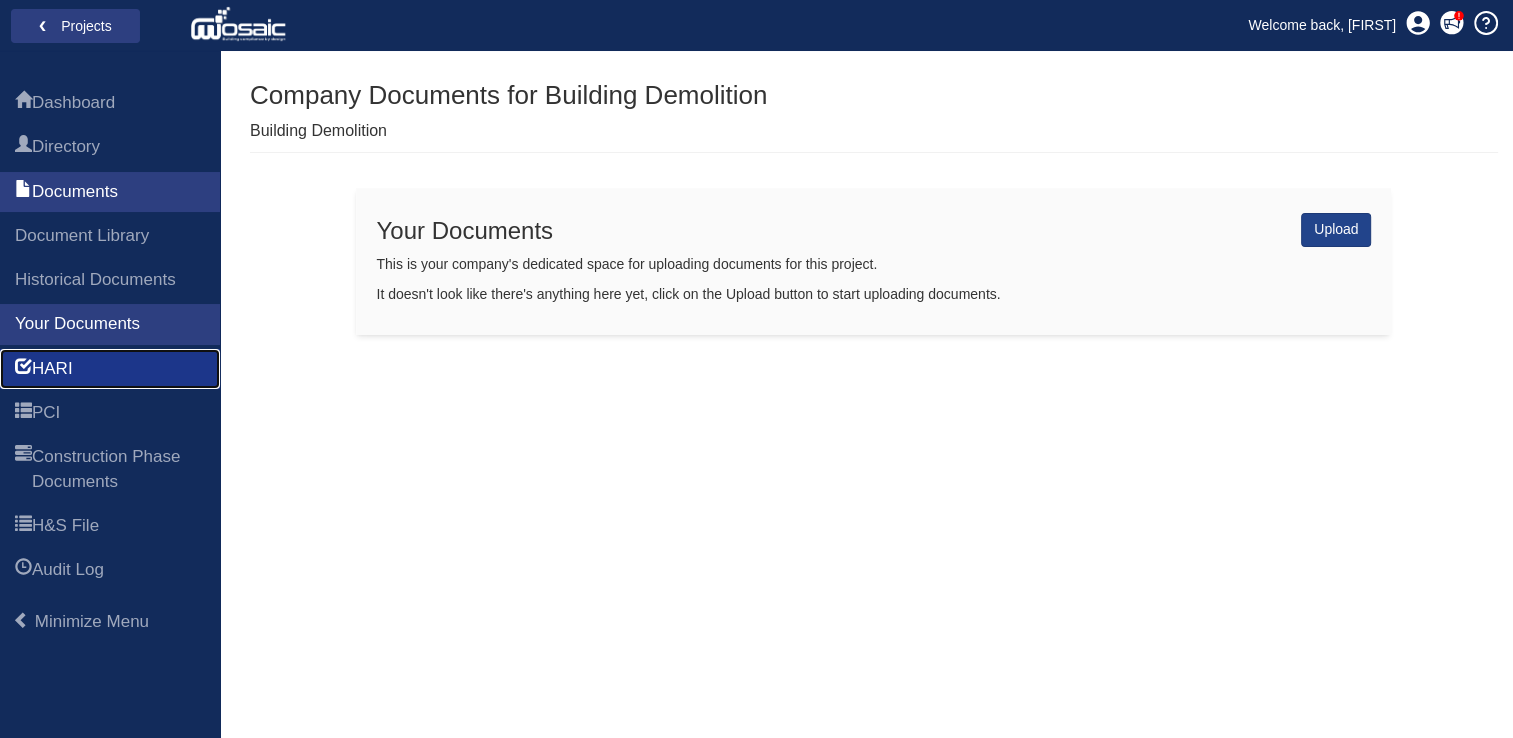 click on "HARI" at bounding box center (110, 369) 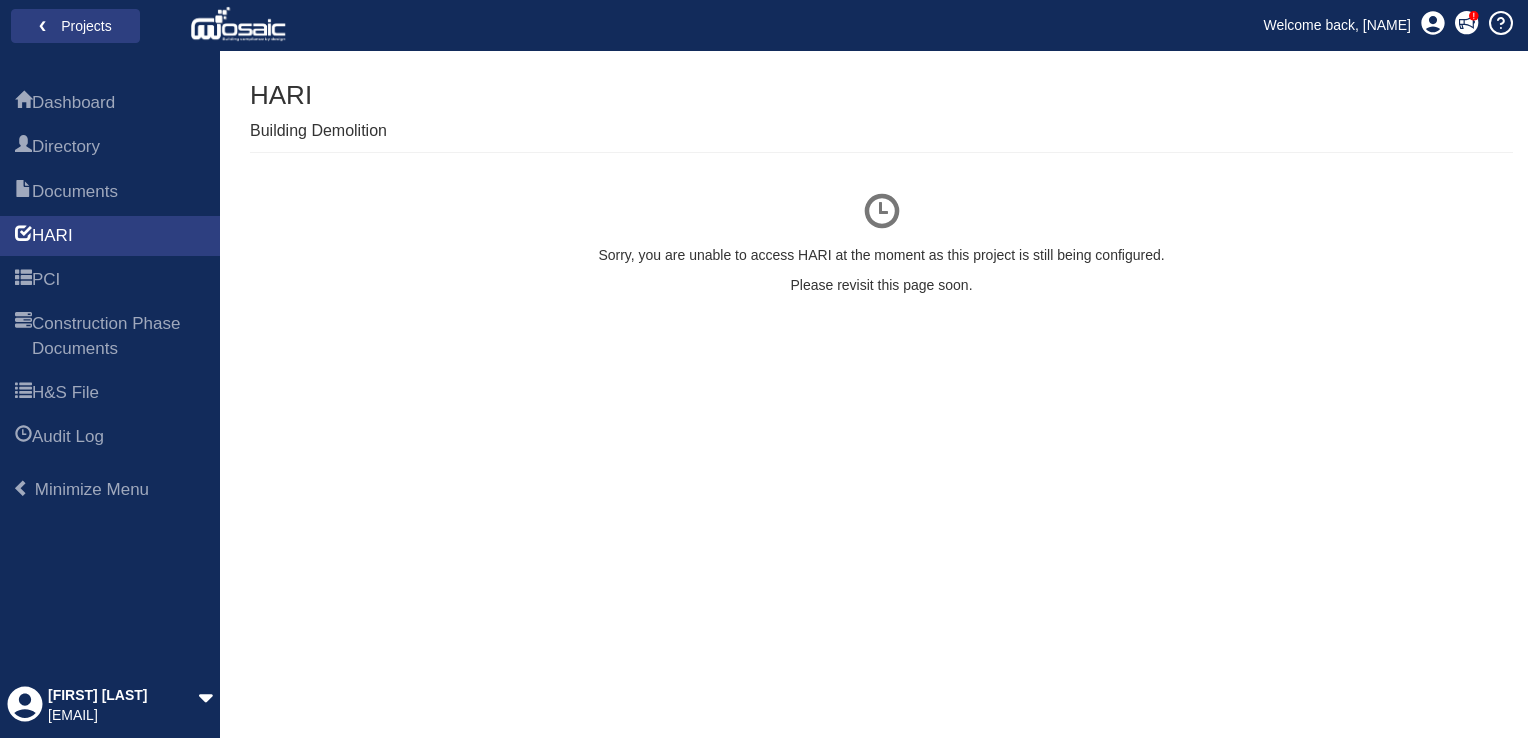 scroll, scrollTop: 0, scrollLeft: 0, axis: both 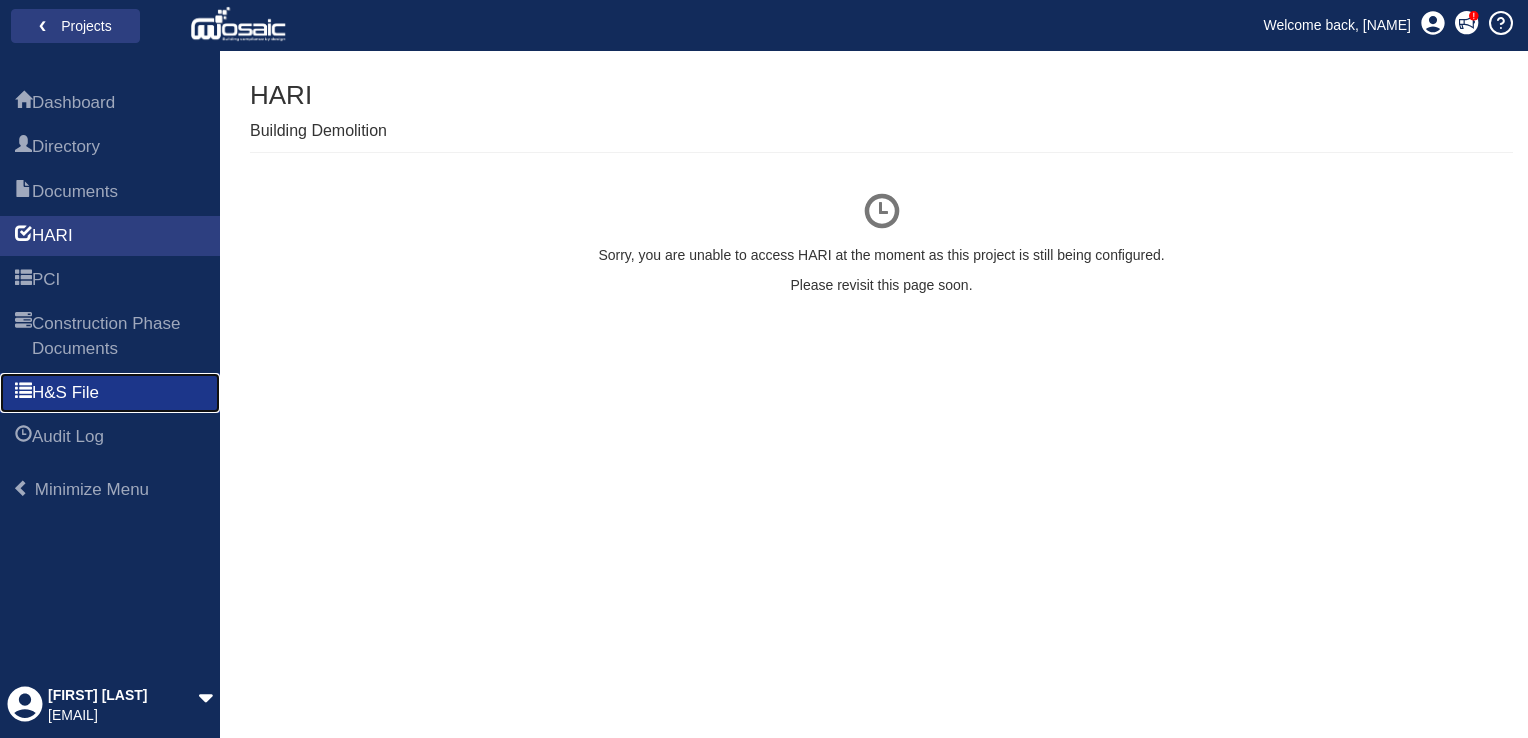 click on "H&S File" at bounding box center [65, 393] 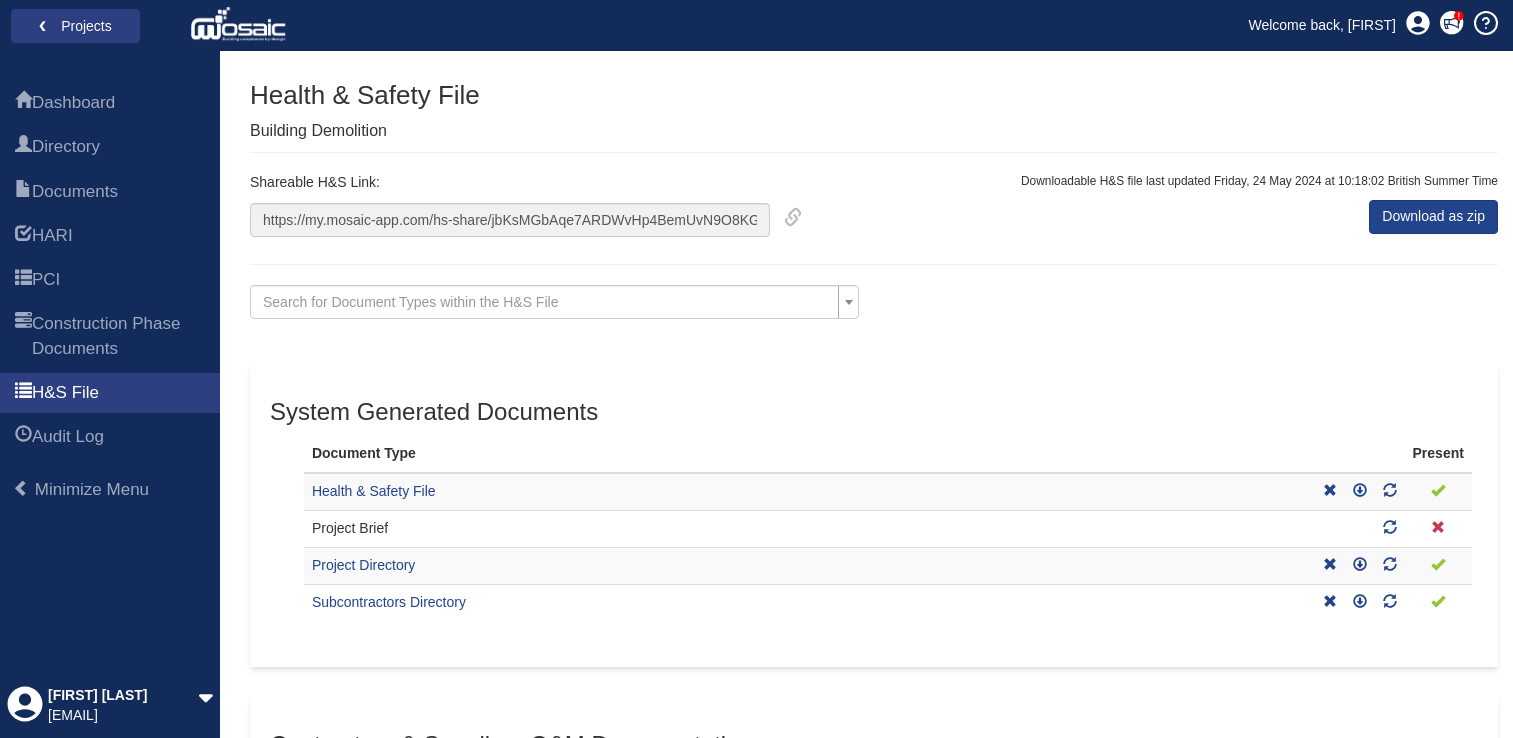scroll, scrollTop: 0, scrollLeft: 0, axis: both 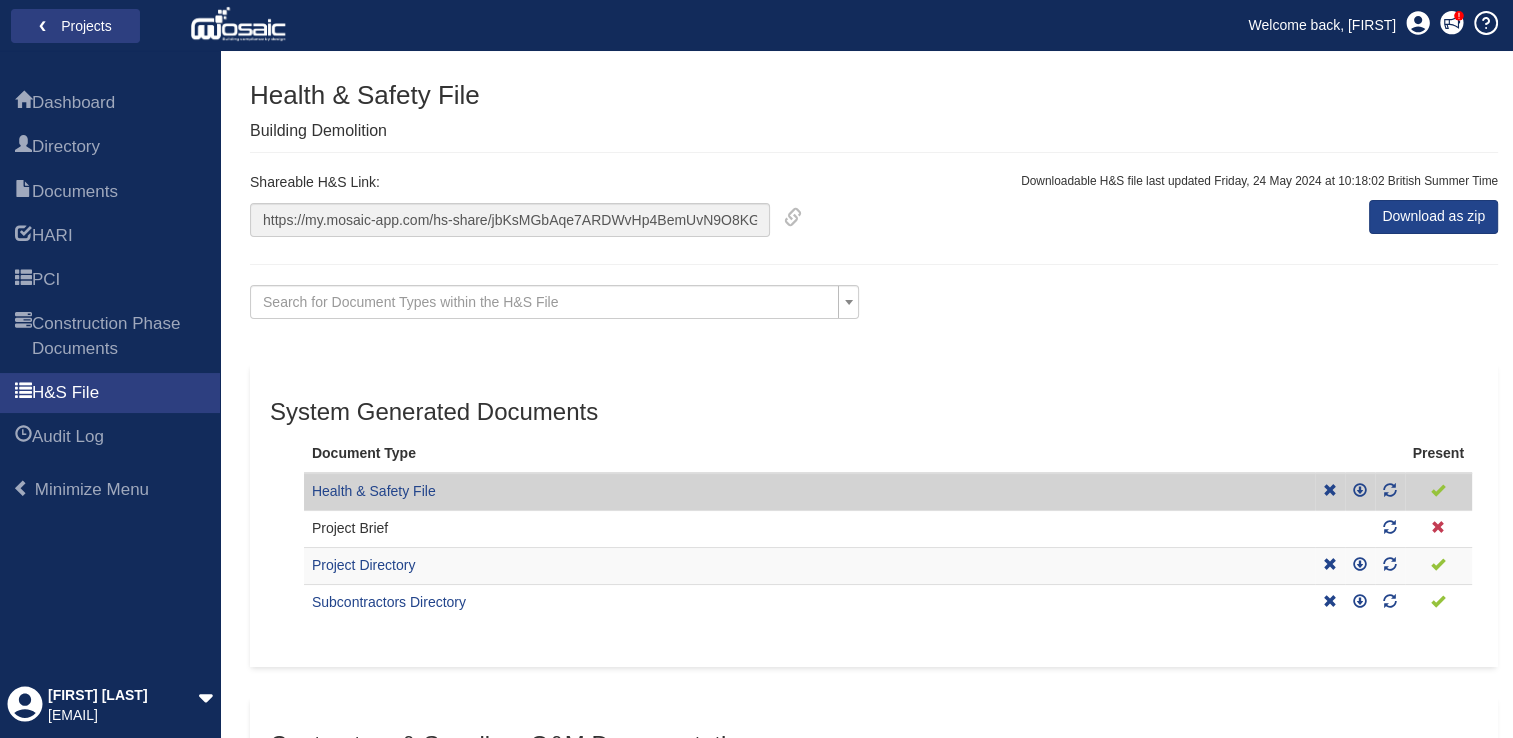 click on "Health & Safety File" at bounding box center [809, 491] 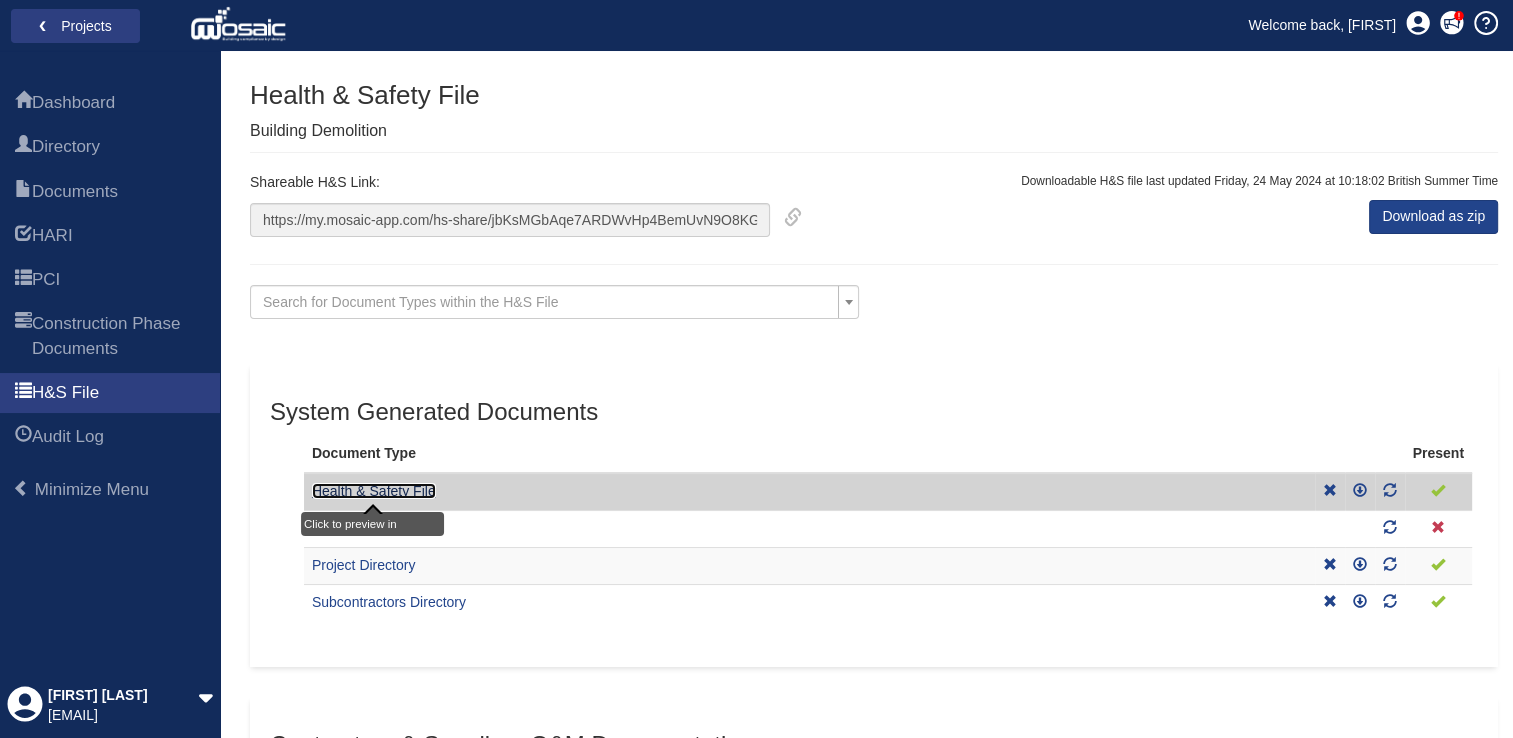 click on "Health & Safety File" at bounding box center (374, 491) 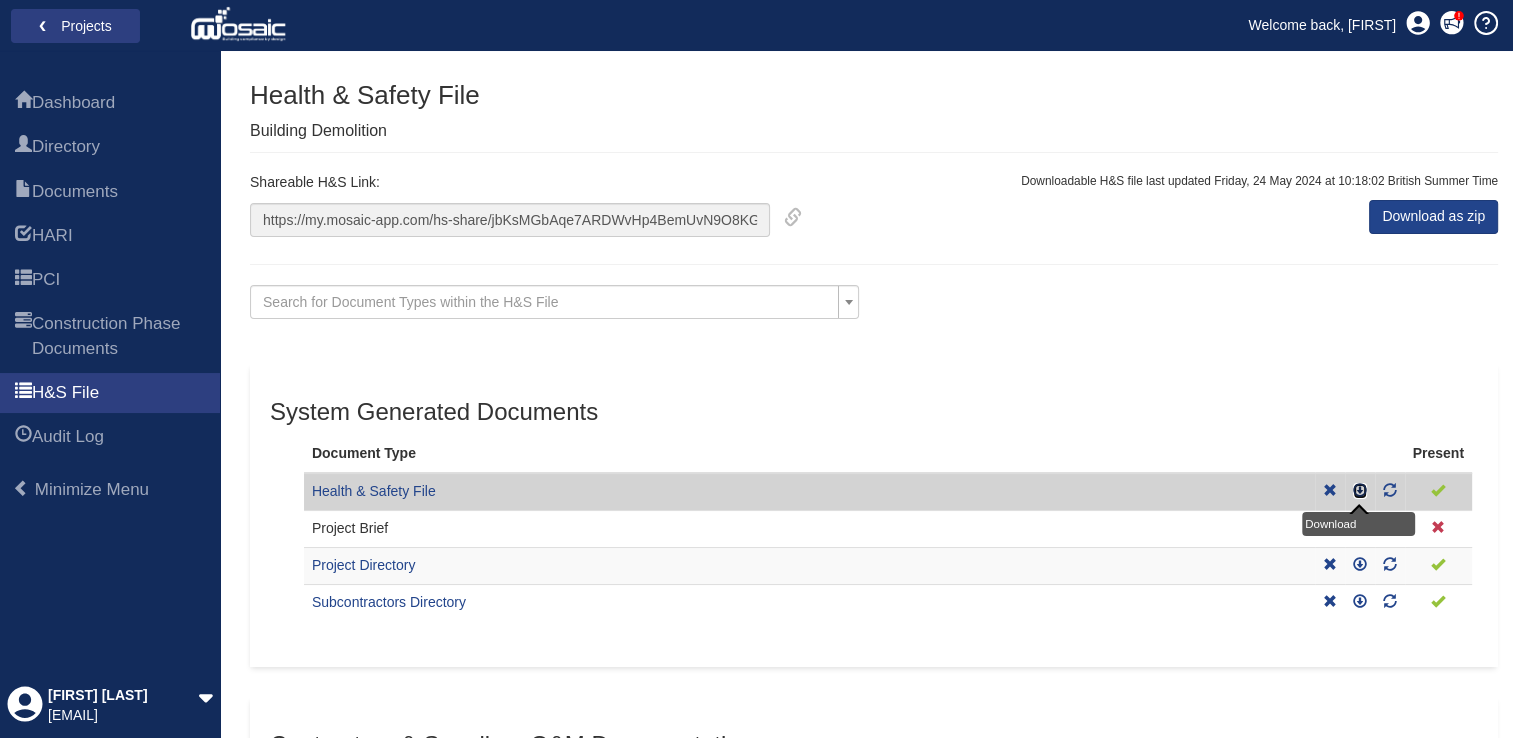 click at bounding box center [1360, 490] 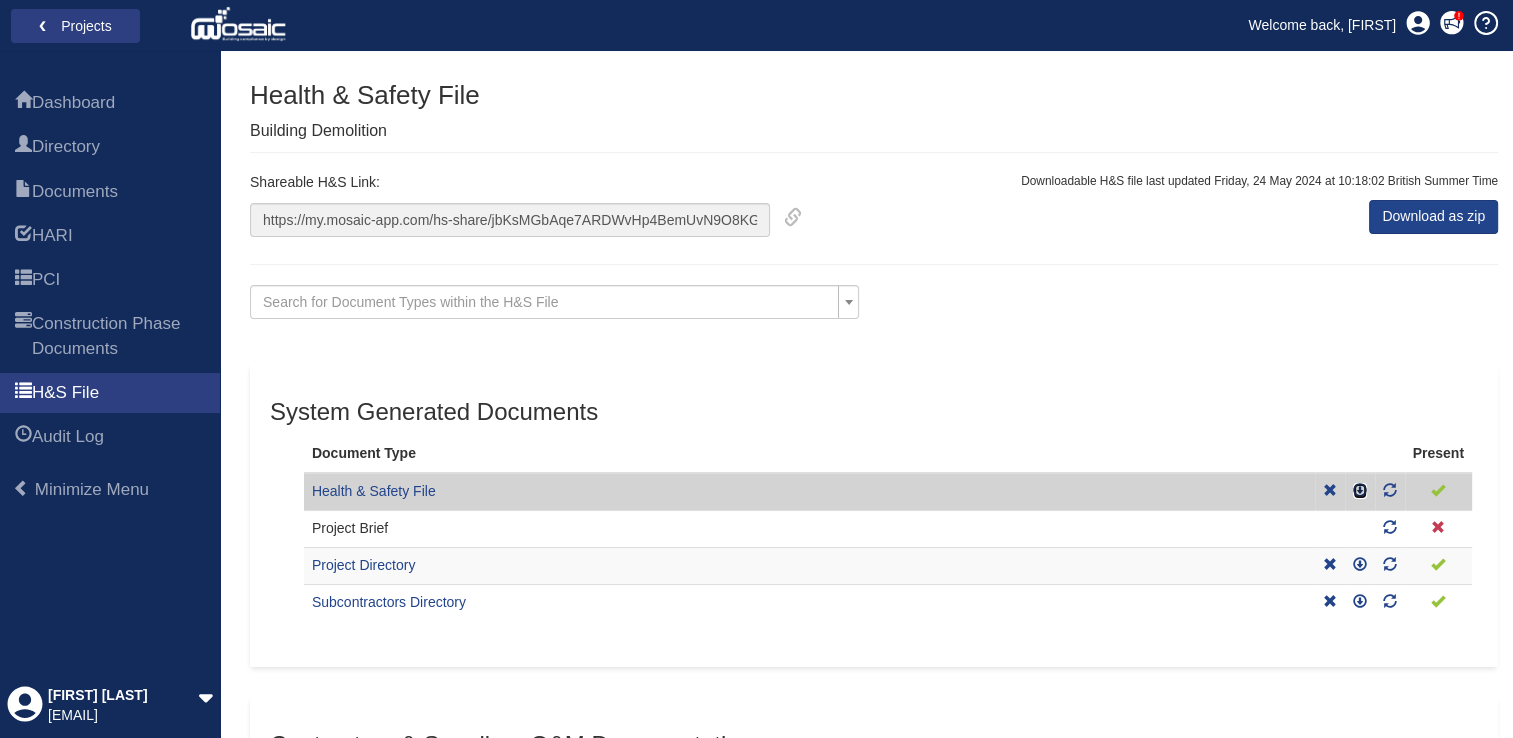 click at bounding box center (1360, 490) 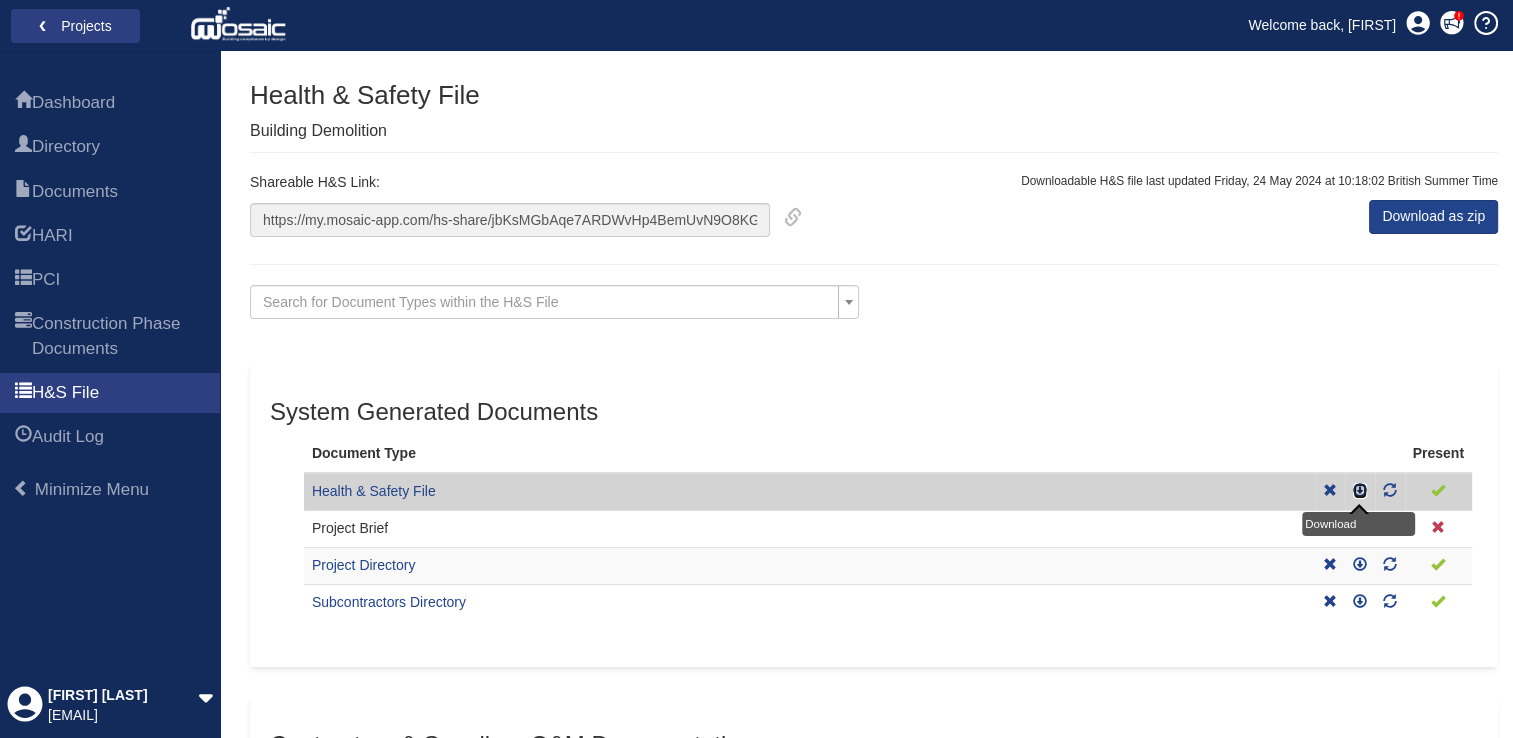 click at bounding box center (1360, 490) 